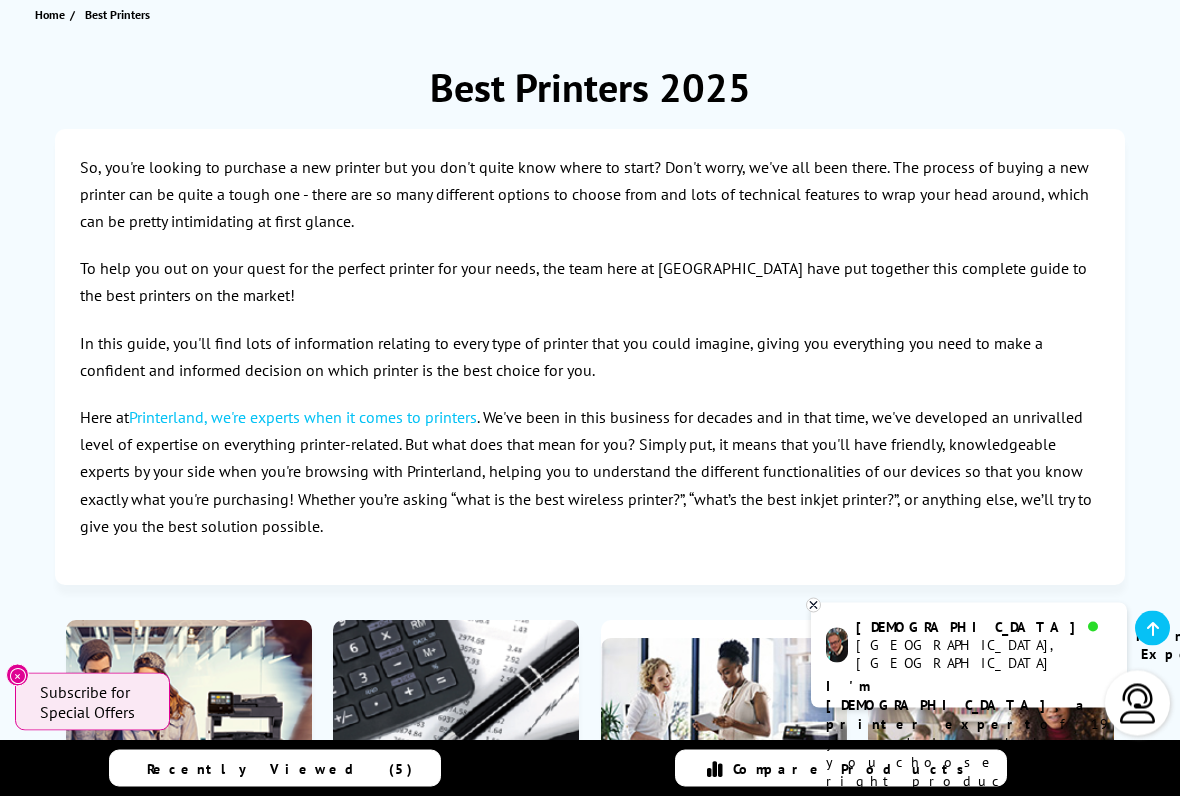 scroll, scrollTop: 234, scrollLeft: 0, axis: vertical 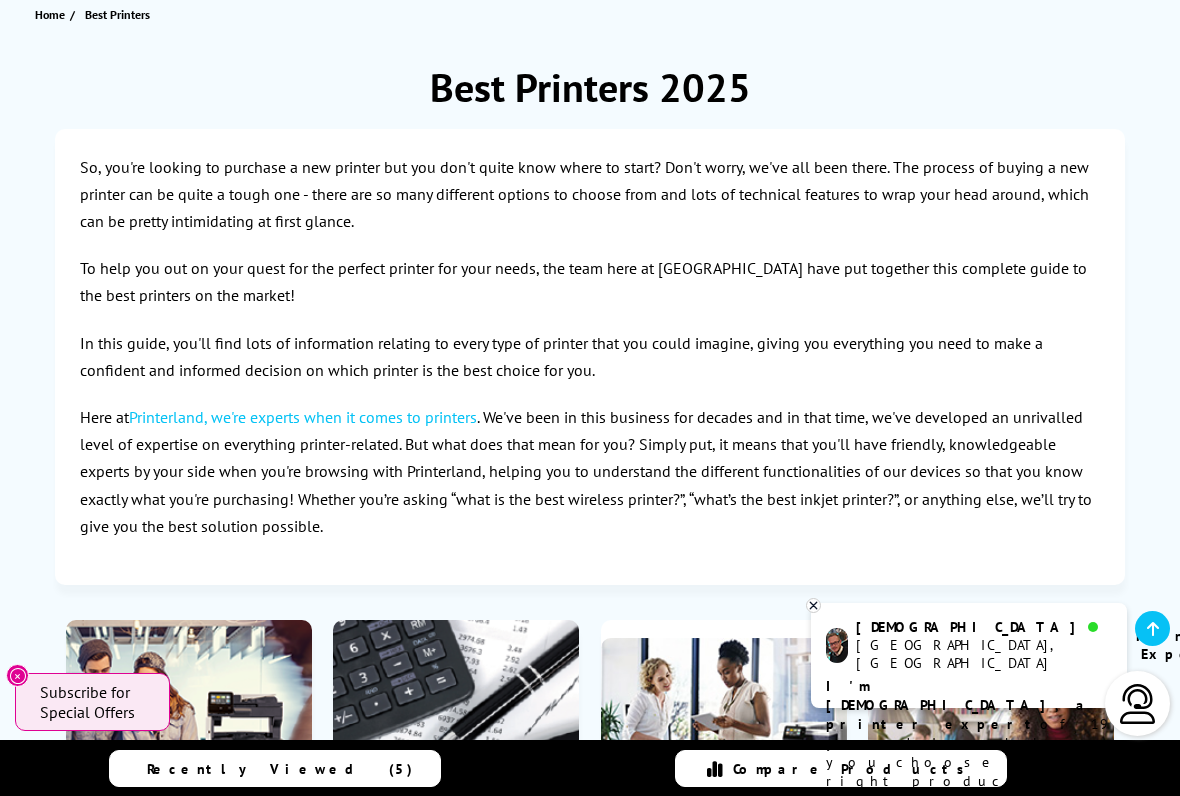 click on "[DEMOGRAPHIC_DATA]
Manchester, [GEOGRAPHIC_DATA]
Printer Expert
I'm [DEMOGRAPHIC_DATA], a printer expert  of 19 years! I can help you choose the right product" at bounding box center (969, 655) 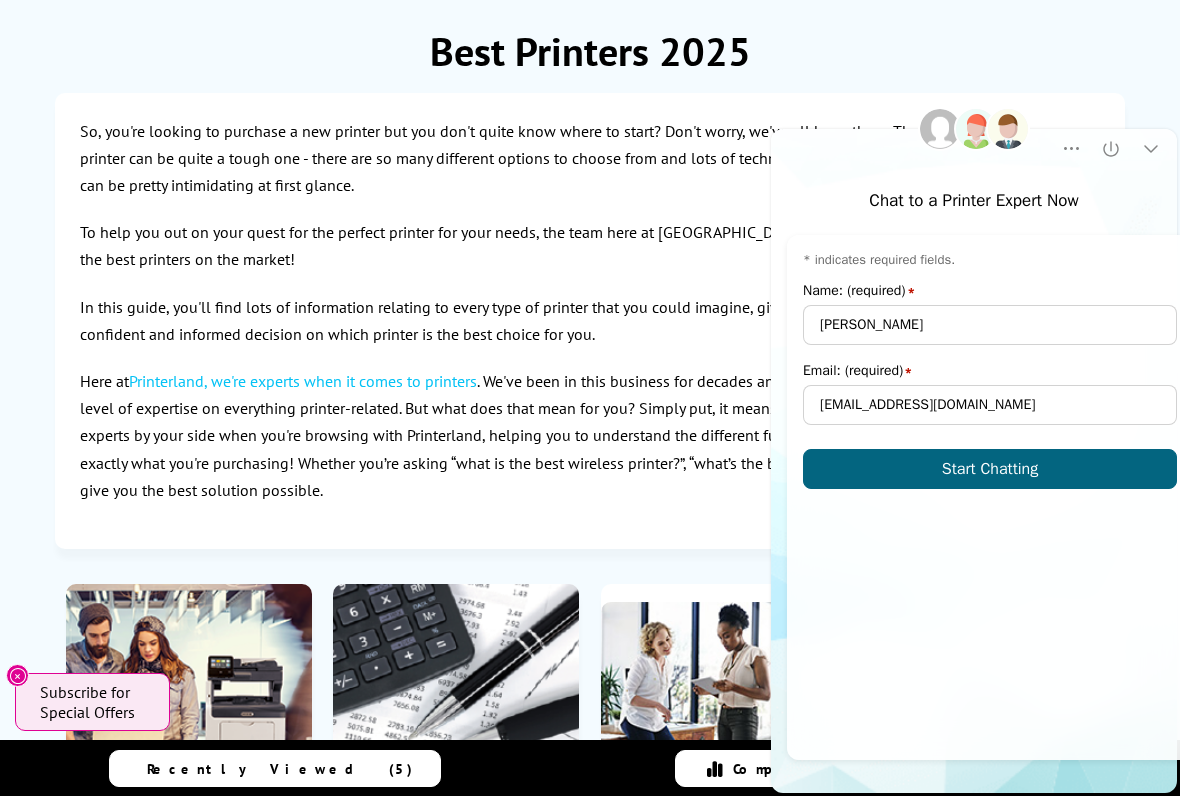 scroll, scrollTop: 0, scrollLeft: 0, axis: both 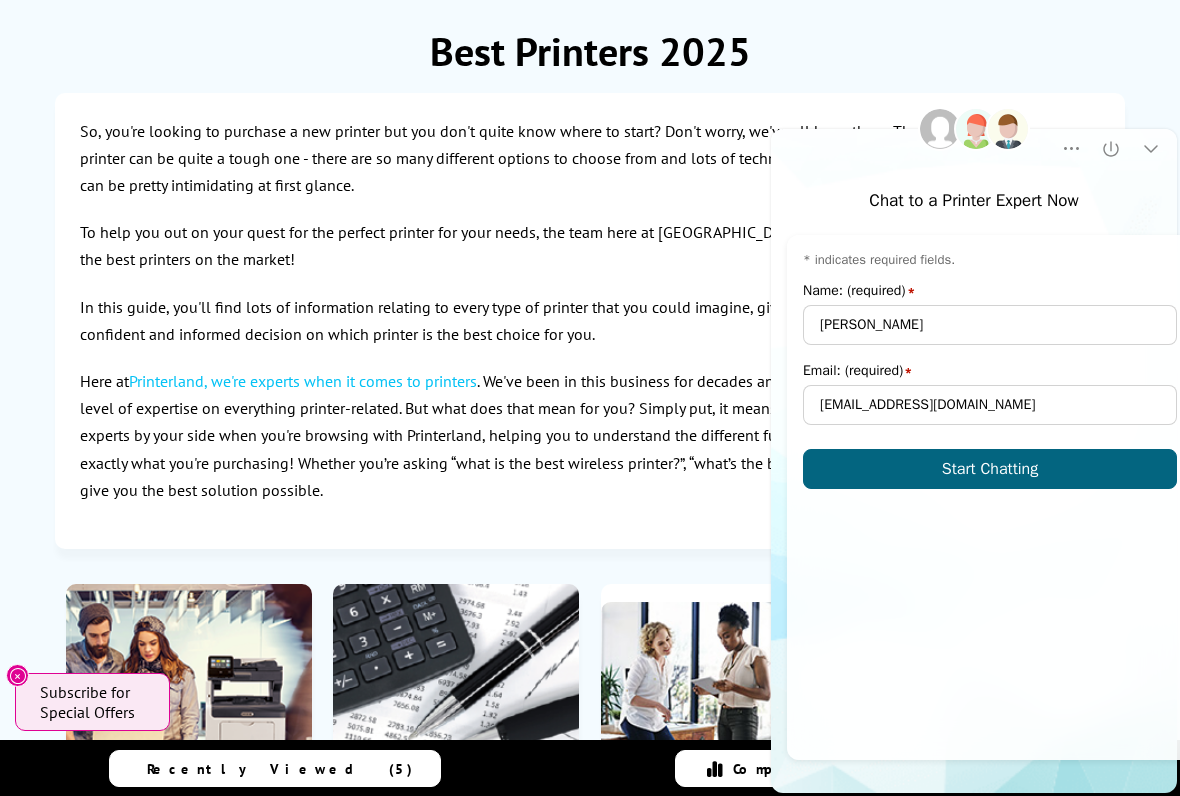 click on "Start Chatting" at bounding box center [990, 469] 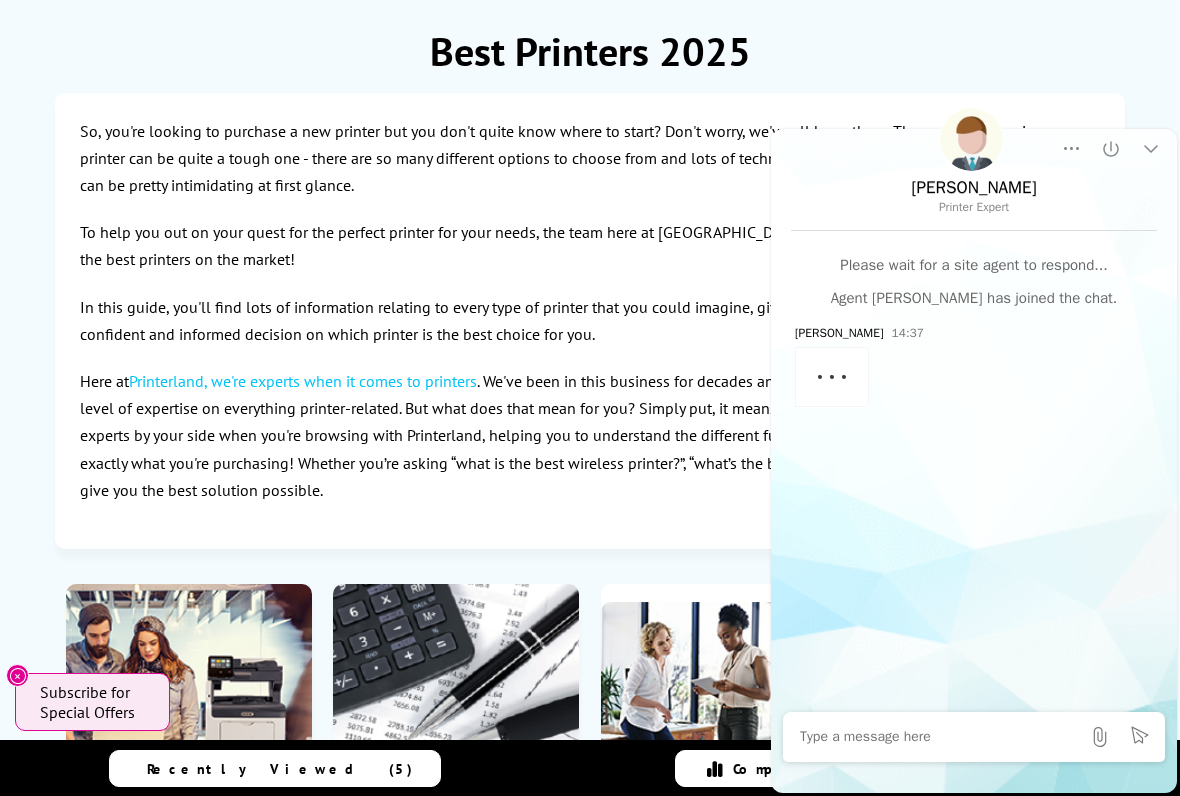 click at bounding box center [940, 737] 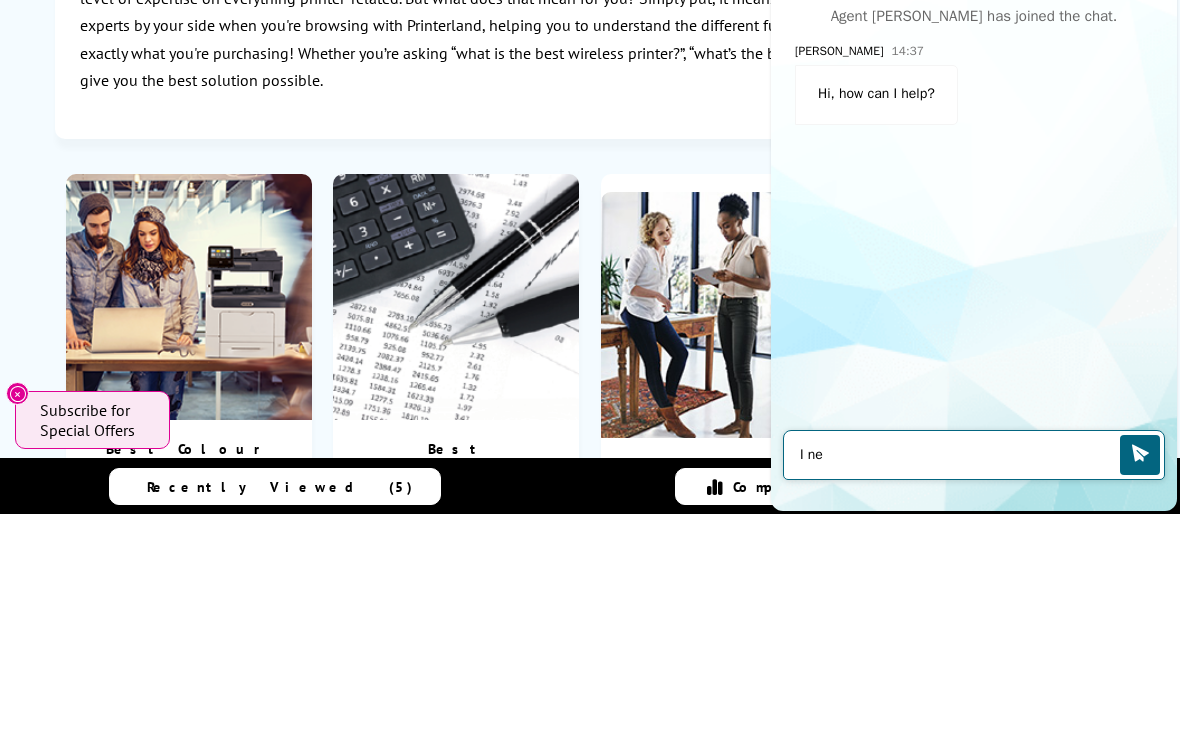 scroll, scrollTop: 576, scrollLeft: 0, axis: vertical 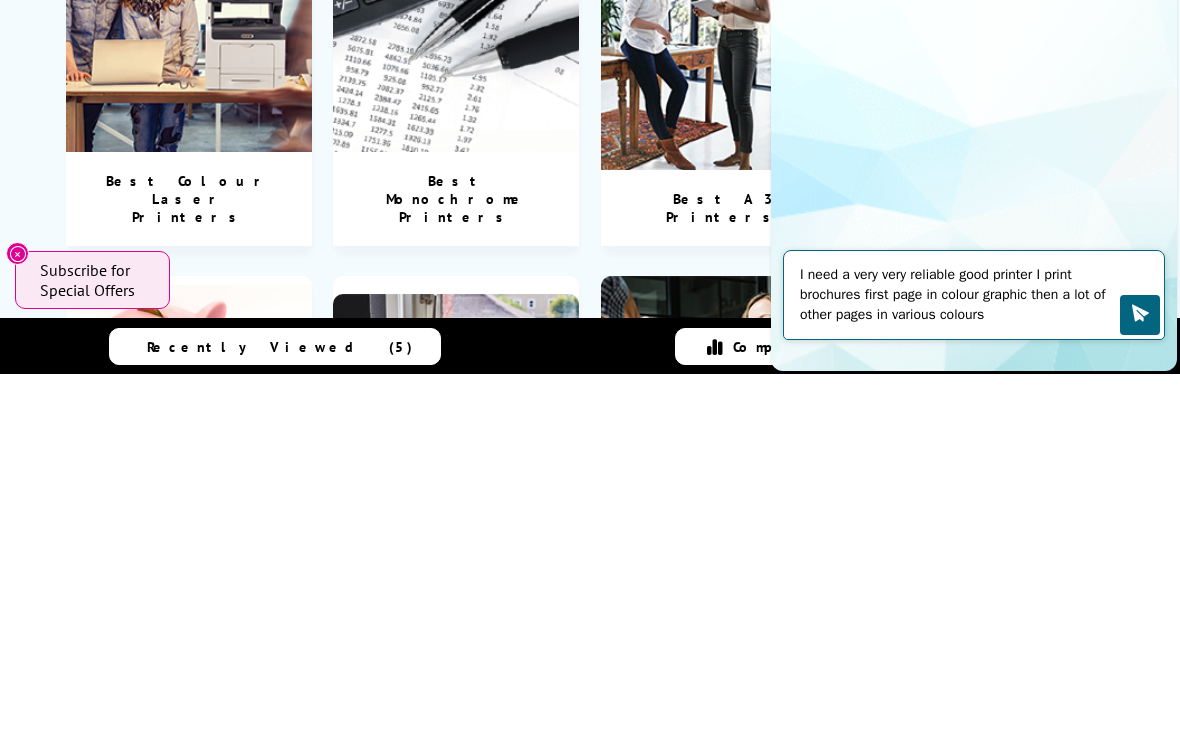 click on "I need a very very reliable good printer I print brochures first page in colour graphic then a lot of other pages in various colours" at bounding box center (960, 295) 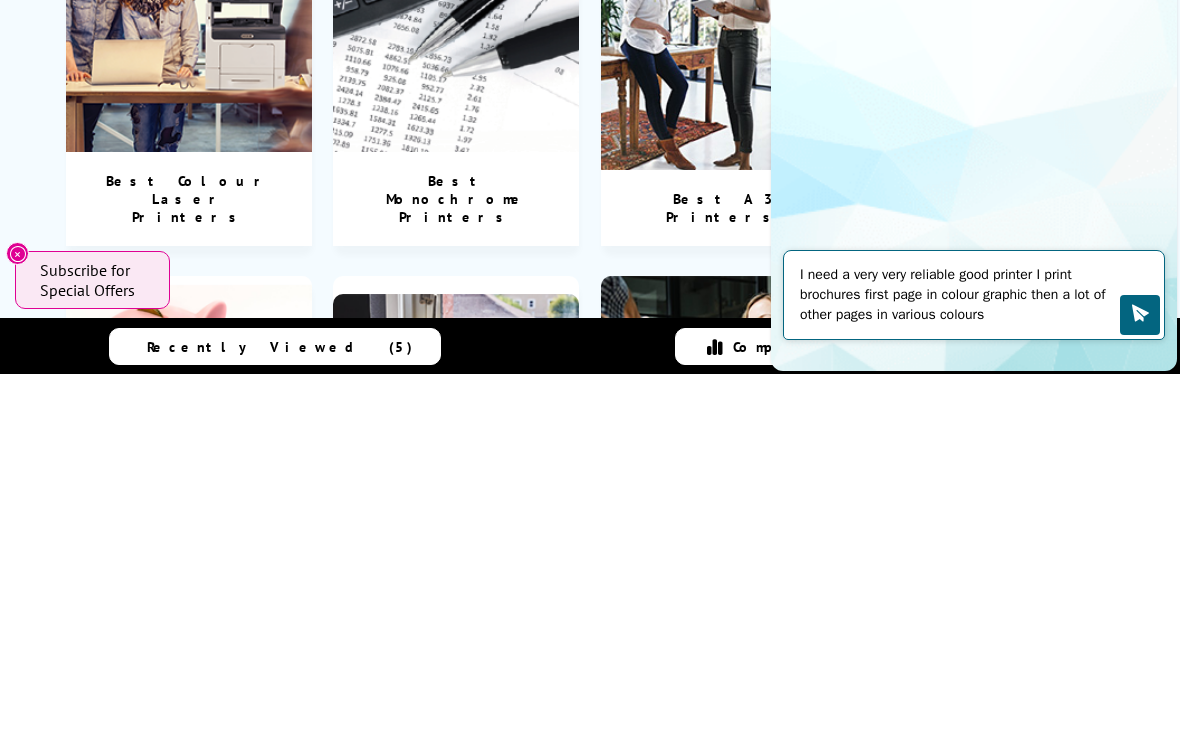 click on "I need a very very reliable good printer I print brochures first page in colour graphic then a lot of other pages in various colours" at bounding box center (960, 295) 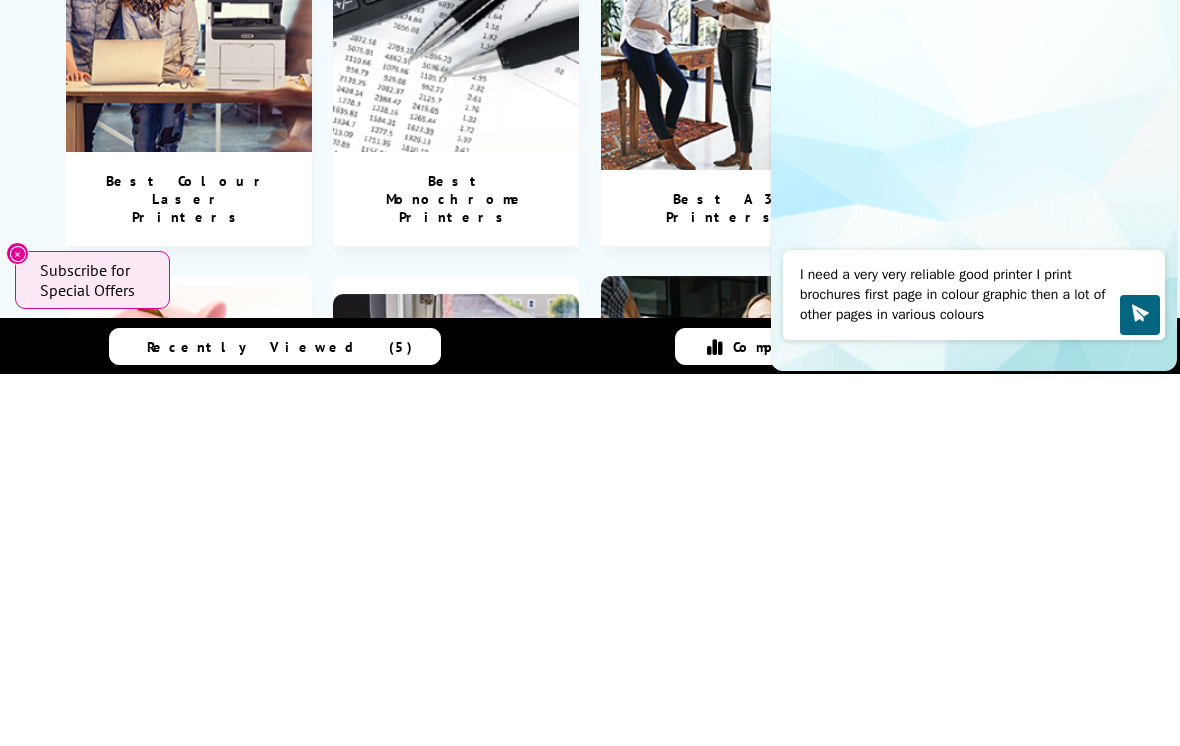 scroll, scrollTop: 948, scrollLeft: 0, axis: vertical 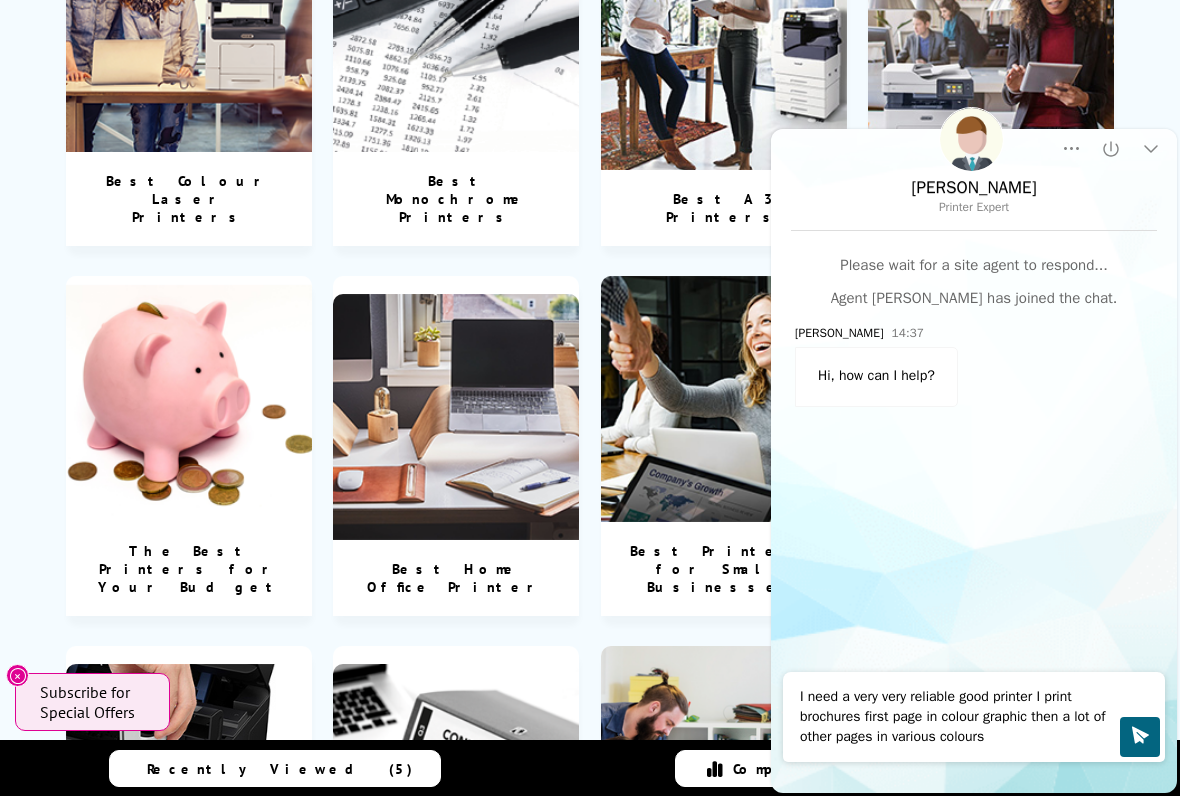 click on "I need a very very reliable good printer I print brochures first page in colour graphic then a lot of other pages in various colours" at bounding box center [960, 717] 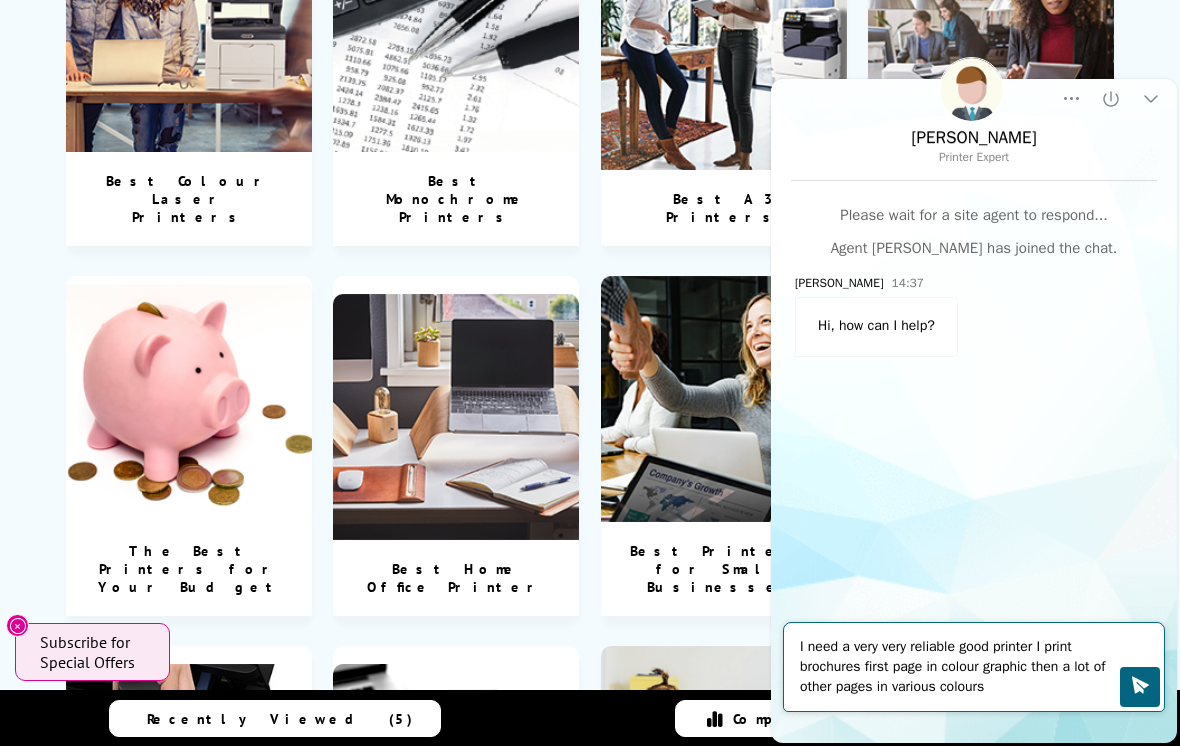 scroll, scrollTop: 1106, scrollLeft: 0, axis: vertical 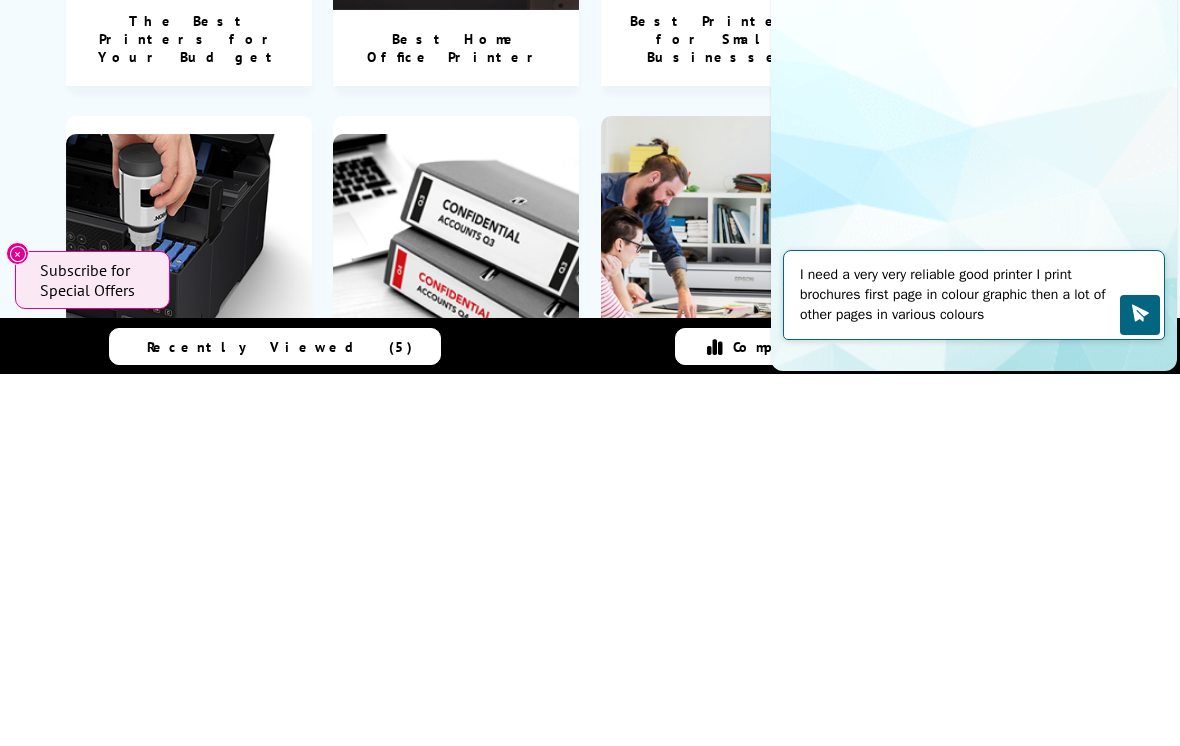 click on "I need a very very reliable good printer I print brochures first page in colour graphic then a lot of other pages in various colours" at bounding box center [960, 295] 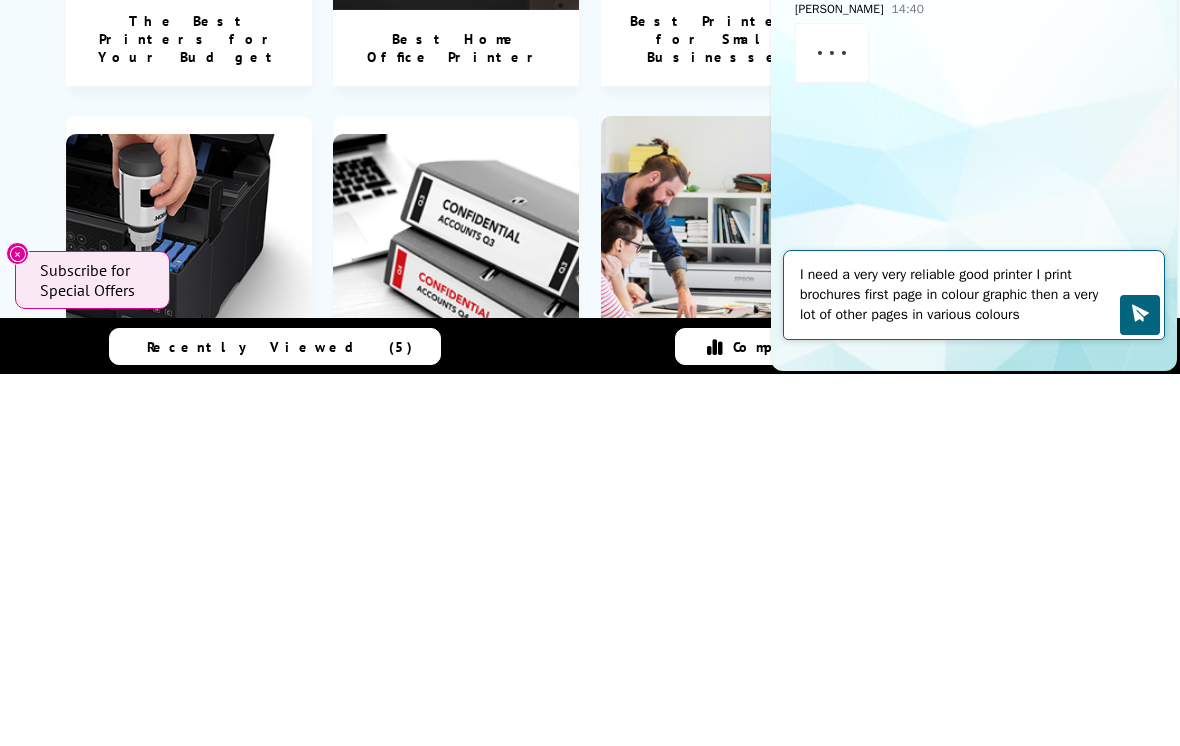 click on "I need a very very reliable good printer I print brochures first page in colour graphic then a very lot of other pages in various colours" at bounding box center [960, 295] 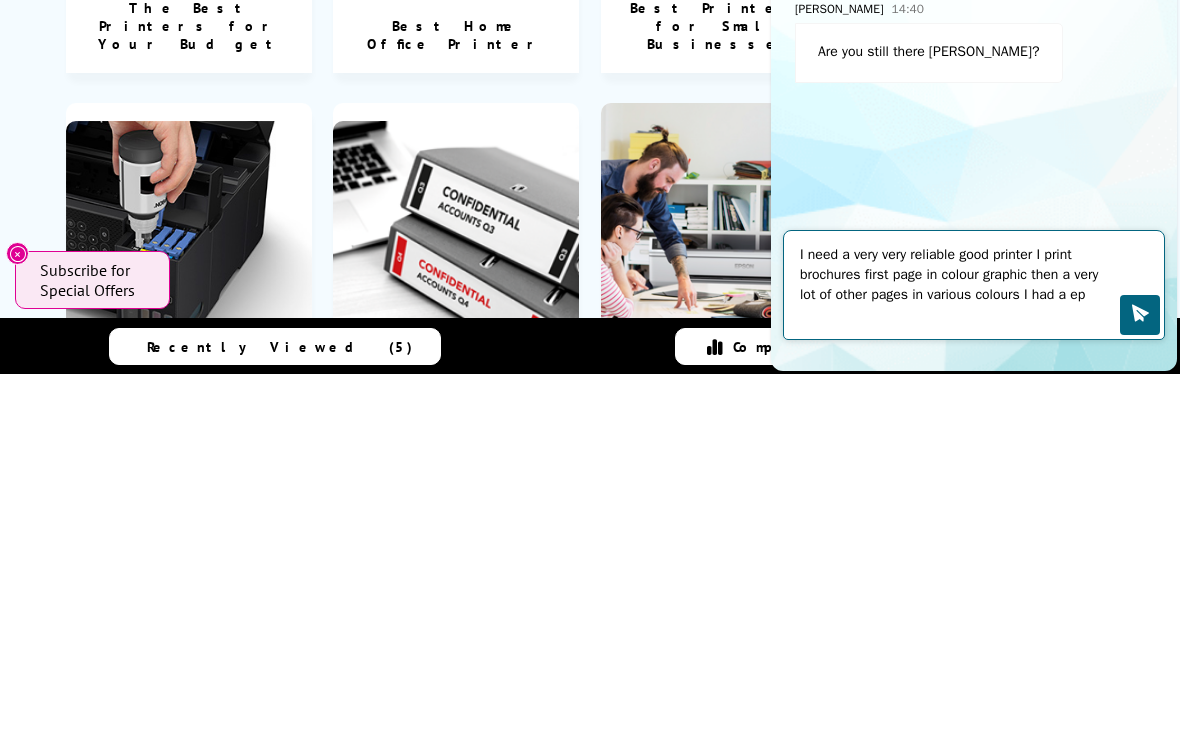 scroll, scrollTop: 1127, scrollLeft: 0, axis: vertical 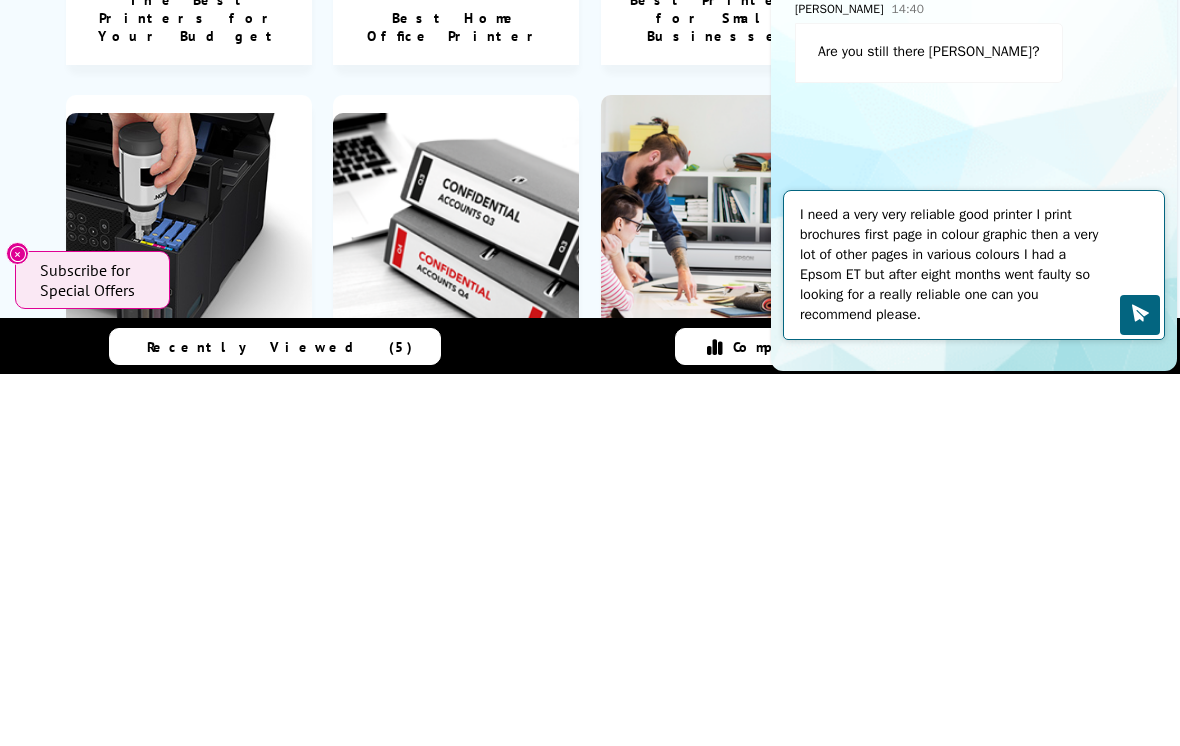 type on "I need a very very reliable good printer I print brochures first page in colour graphic then a very lot of other pages in various colours I had a Epsom ET but after eight months went faulty so looking for a really reliable one can you recommend please." 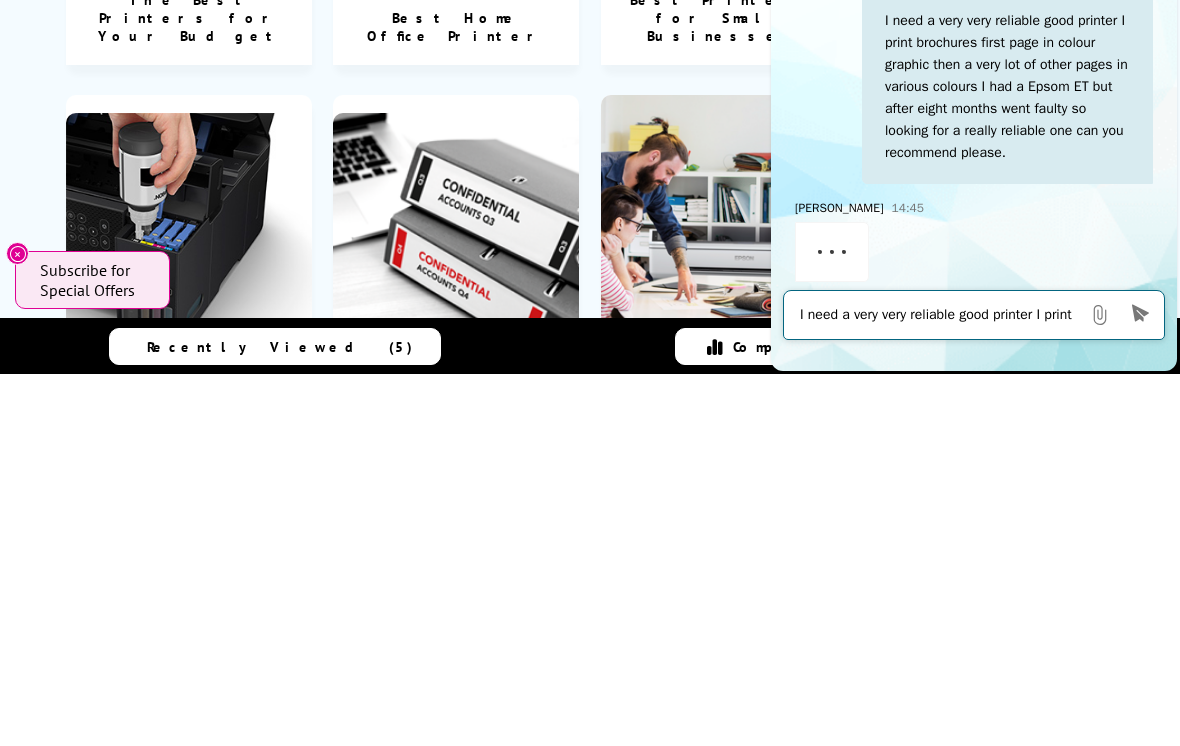 scroll, scrollTop: 132, scrollLeft: 0, axis: vertical 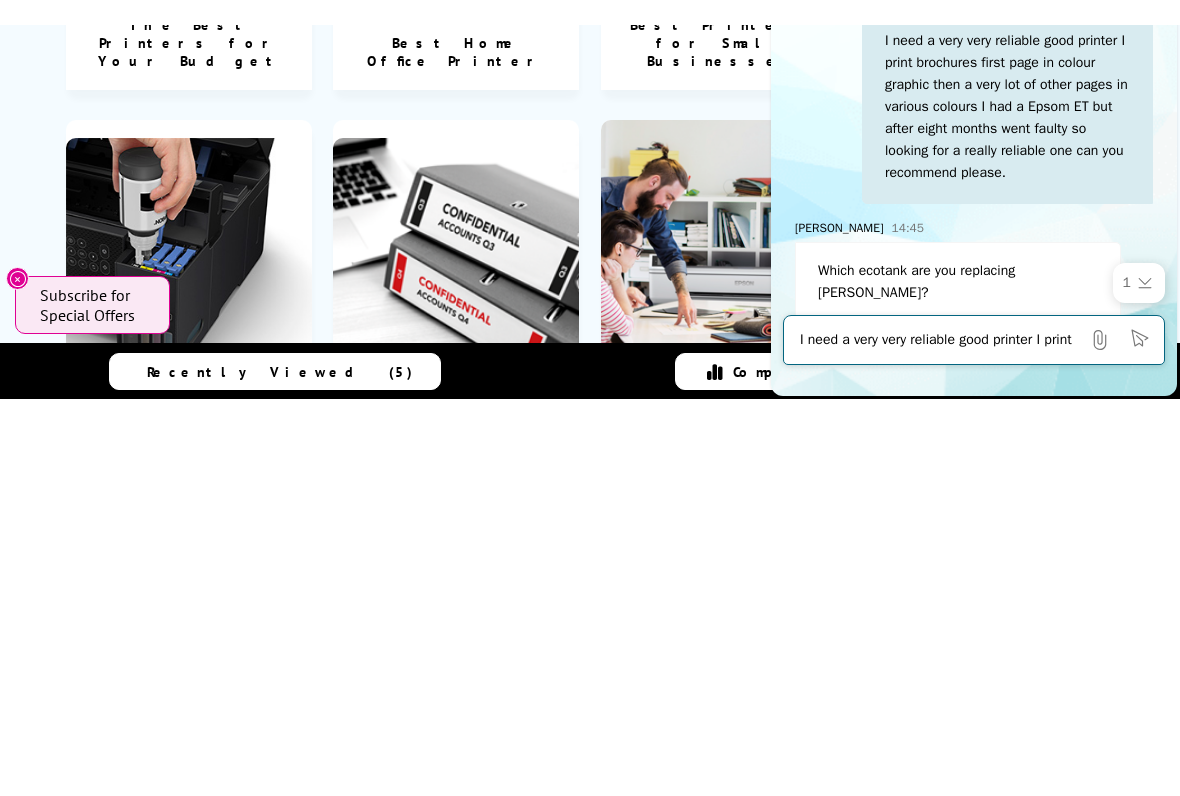 click on "I need a very very reliable good printer I print brochures first page in colour graphic then a very lot of other pages in various colours I had a Epsom ET but after eight months went faulty so looking for a really reliable one can you recommend please." at bounding box center (940, 340) 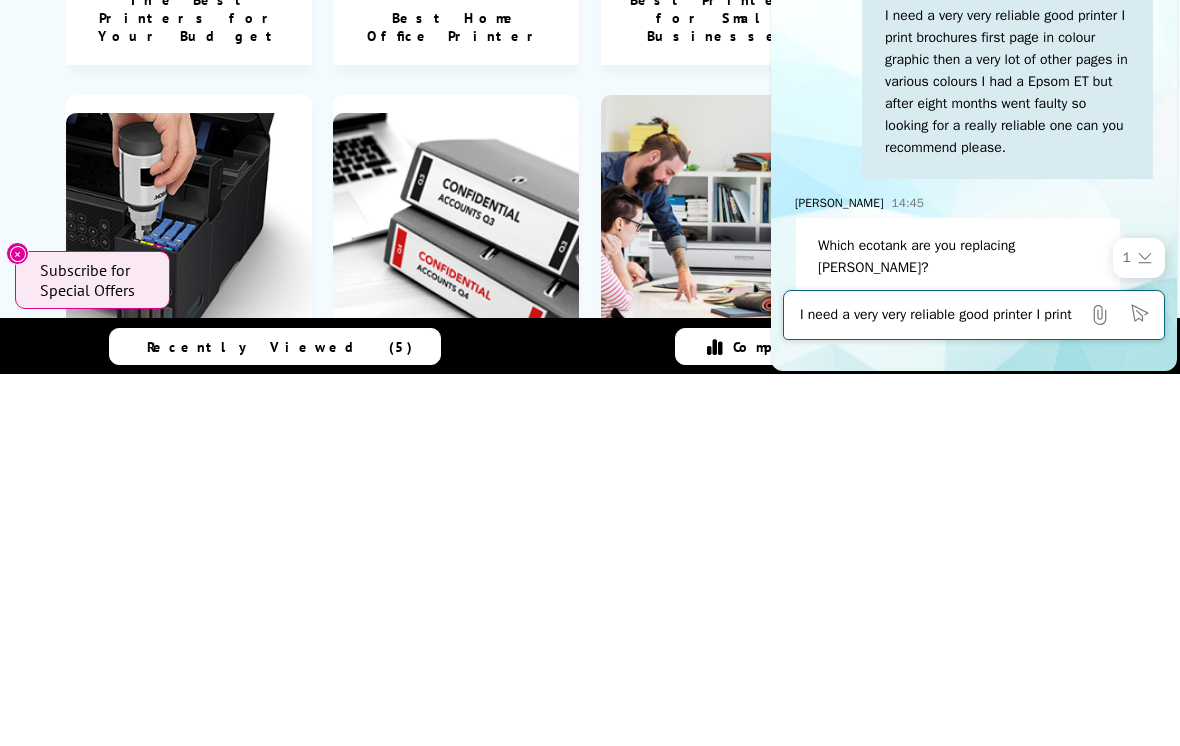 scroll, scrollTop: 1499, scrollLeft: 0, axis: vertical 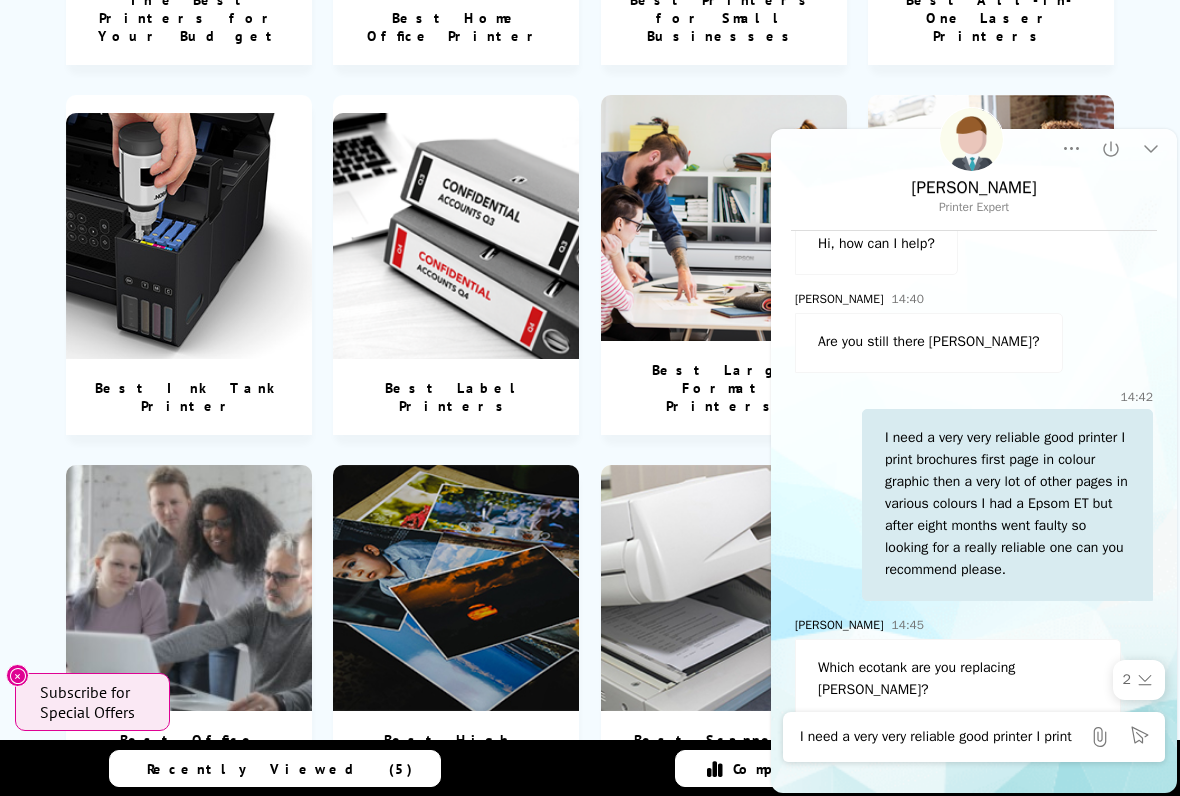 click on "I need a very very reliable good printer I print brochures first page in colour graphic then a very lot of other pages in various colours I had a Epsom ET but after eight months went faulty so looking for a really reliable one can you recommend please." at bounding box center [940, 737] 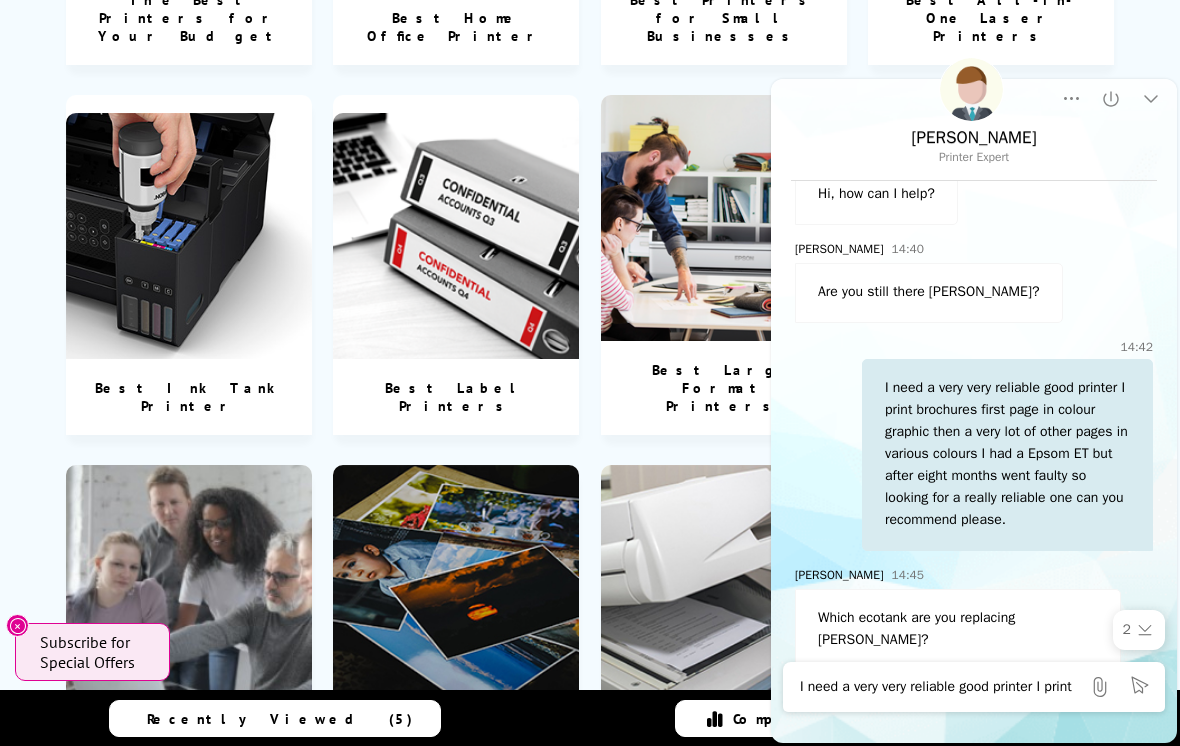 scroll, scrollTop: 1677, scrollLeft: 0, axis: vertical 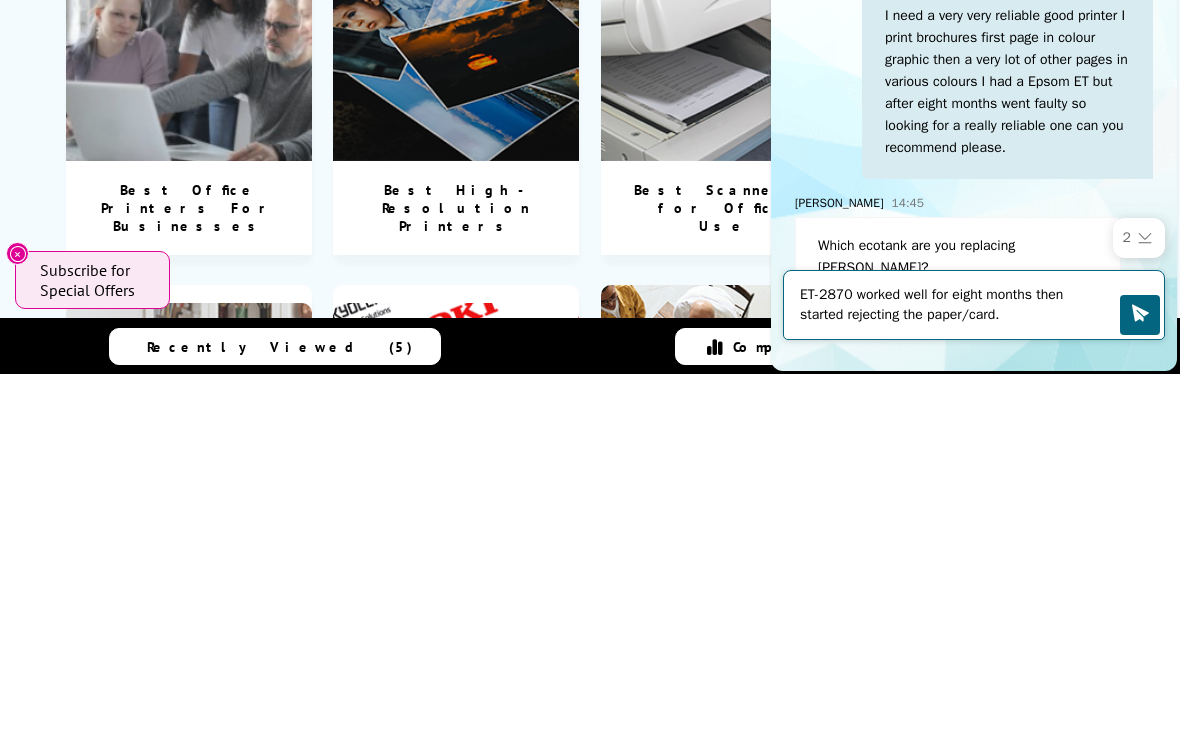 type on "ET-2870 worked well for eight months then started rejecting the paper/card." 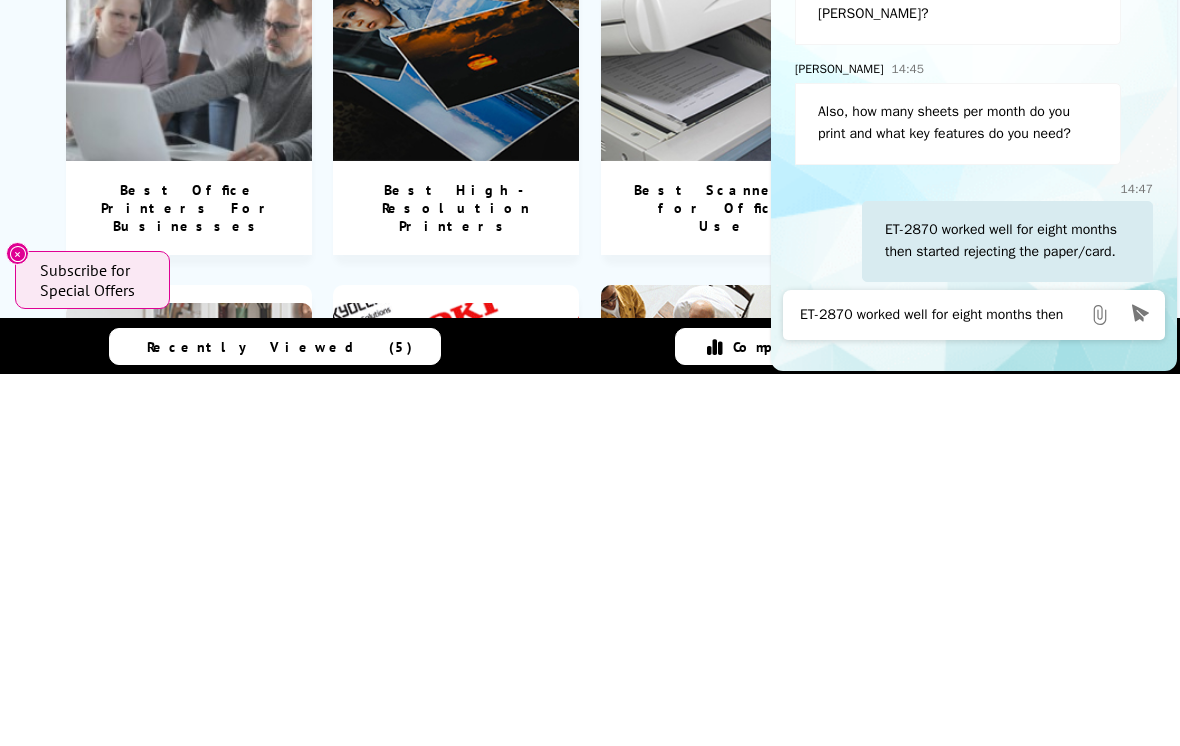 scroll, scrollTop: 255, scrollLeft: 0, axis: vertical 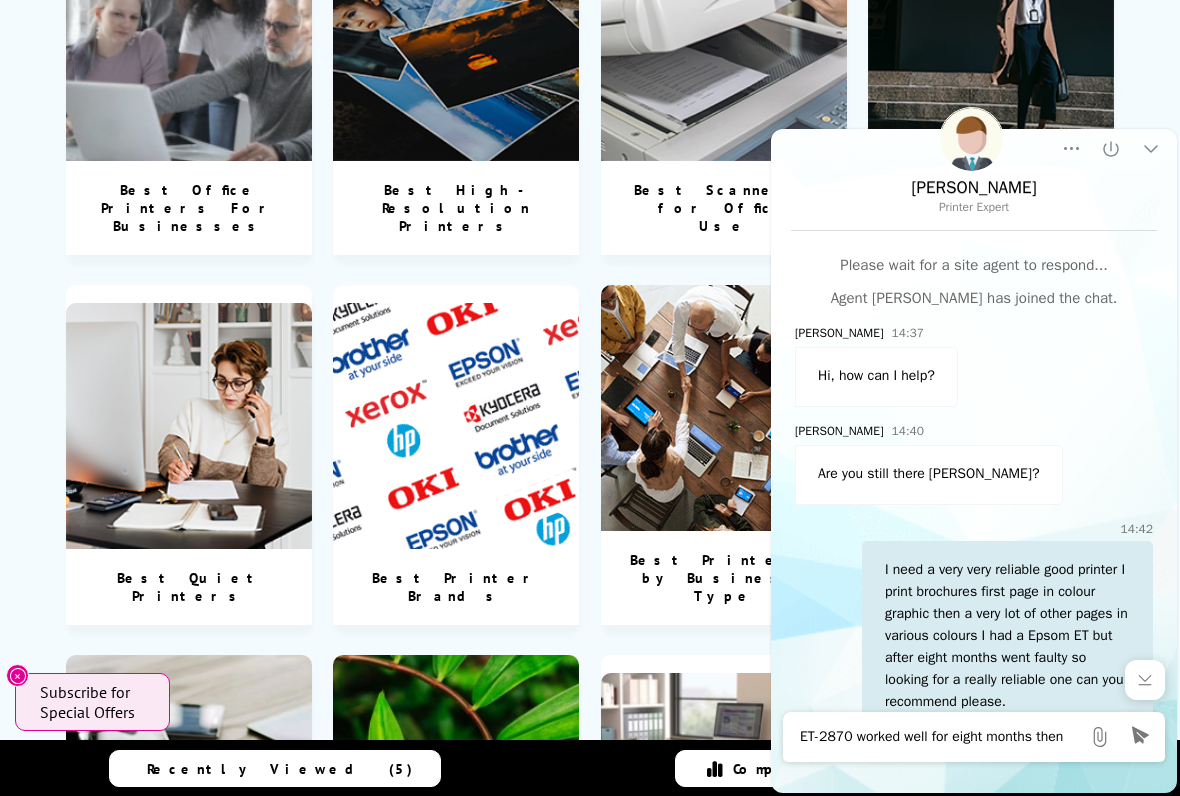 click 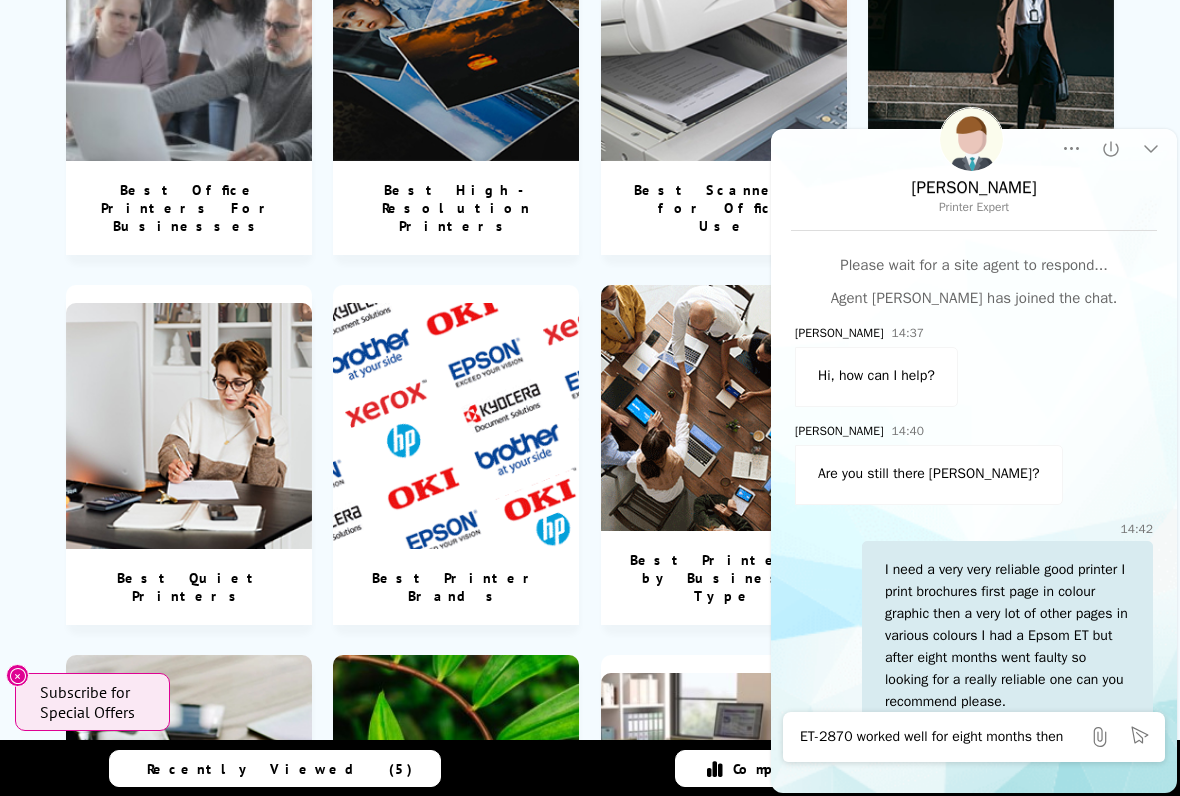 scroll, scrollTop: 0, scrollLeft: 0, axis: both 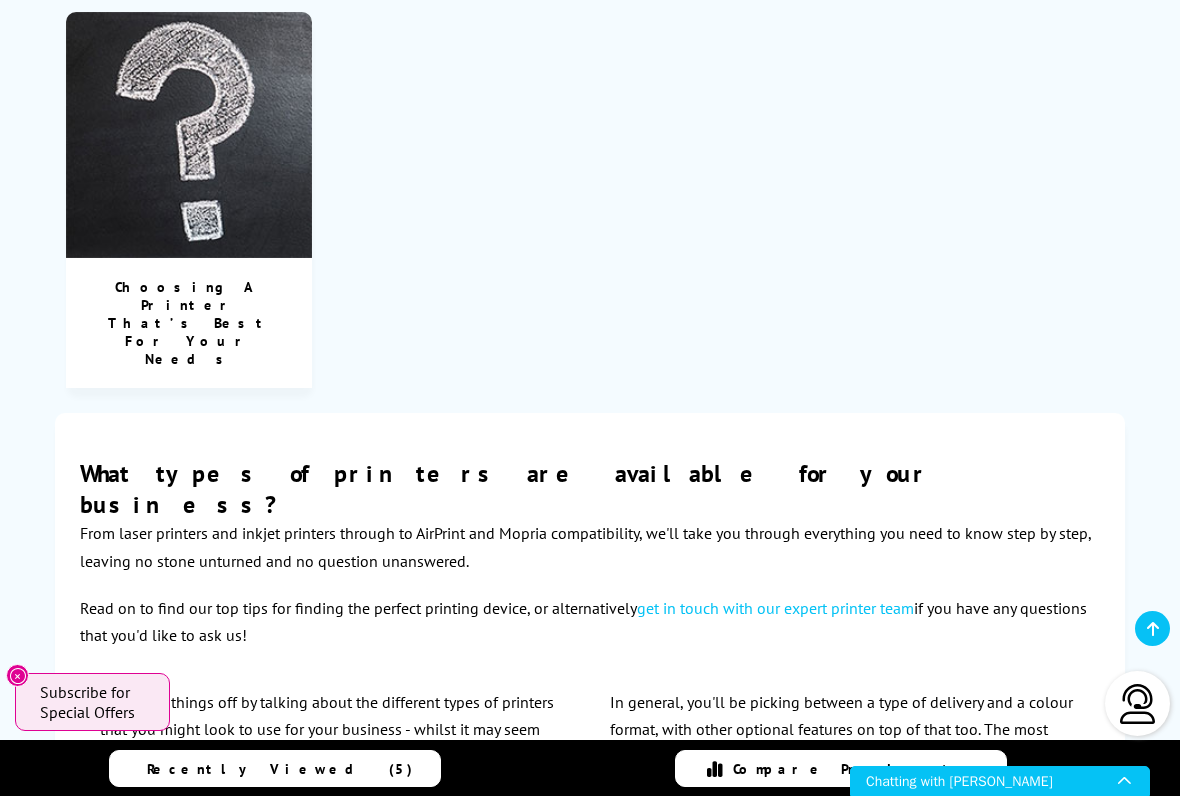 click at bounding box center [1153, 629] 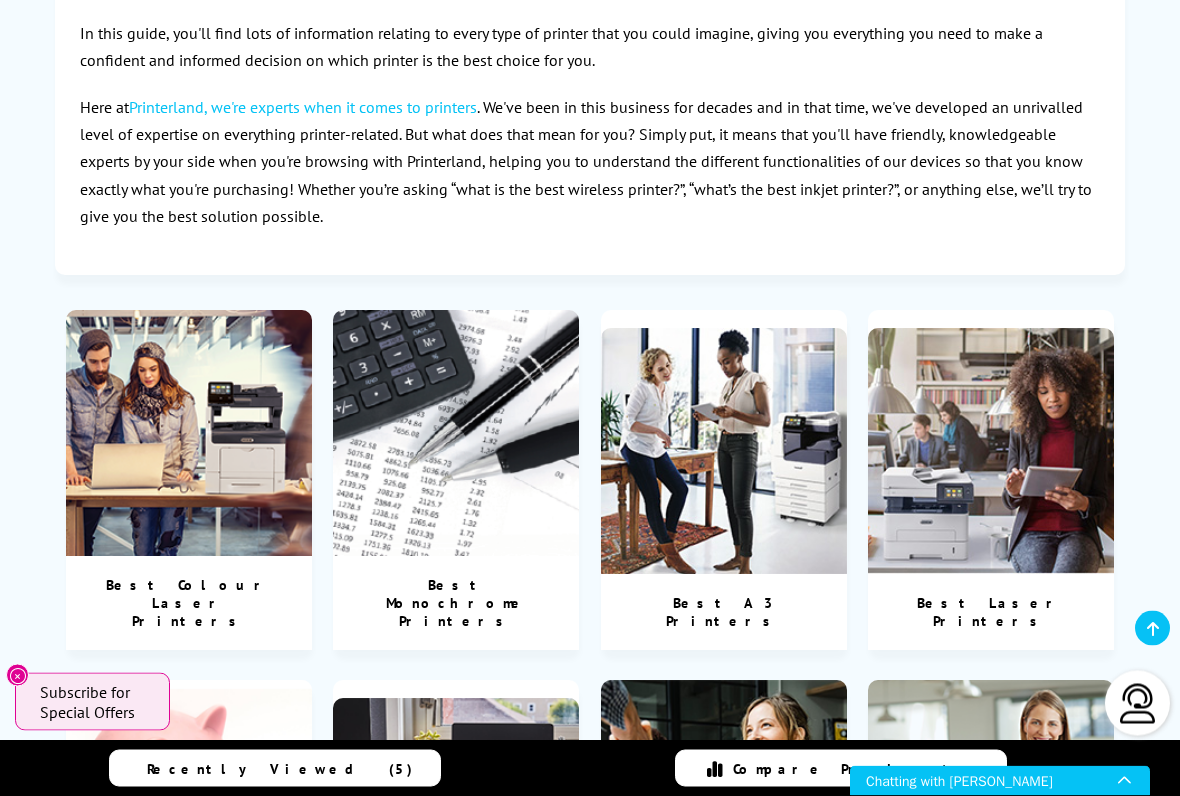 scroll, scrollTop: 545, scrollLeft: 0, axis: vertical 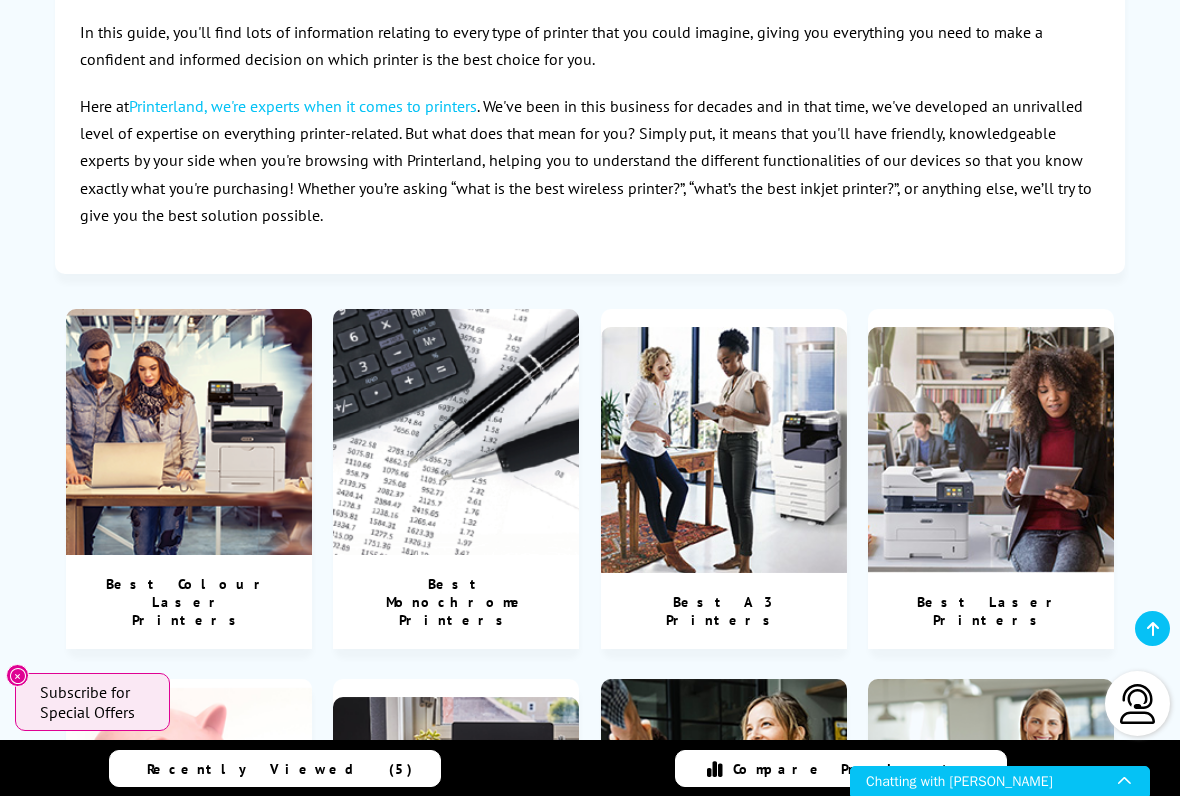 click at bounding box center (1138, 704) 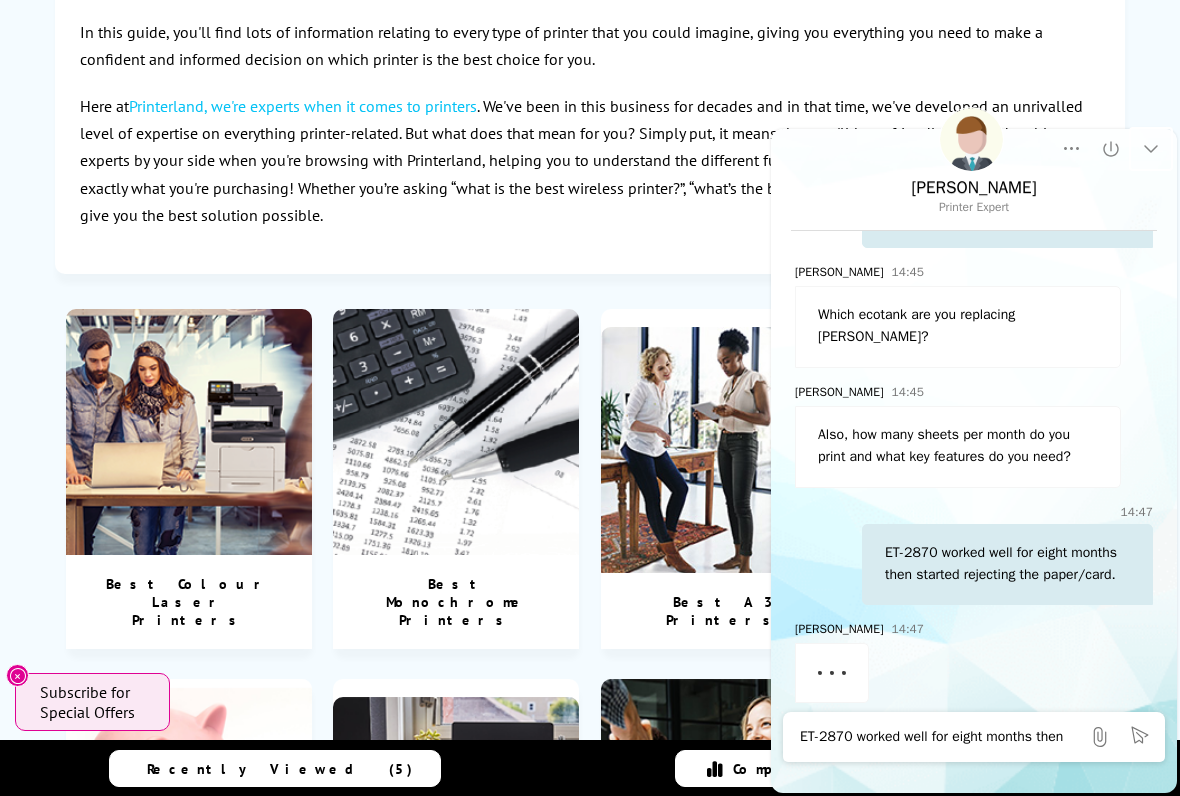 scroll, scrollTop: 484, scrollLeft: 0, axis: vertical 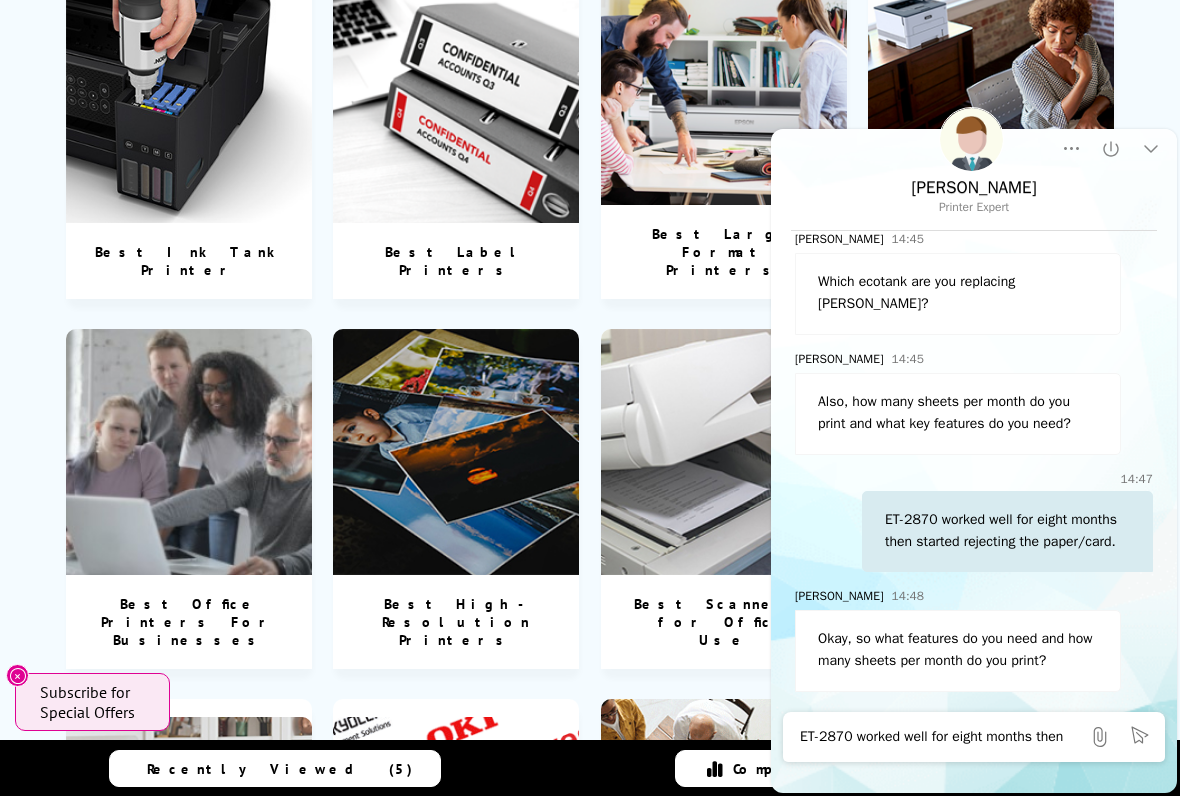 click on "ET-2870 worked well for eight months then started rejecting the paper/card." at bounding box center (940, 737) 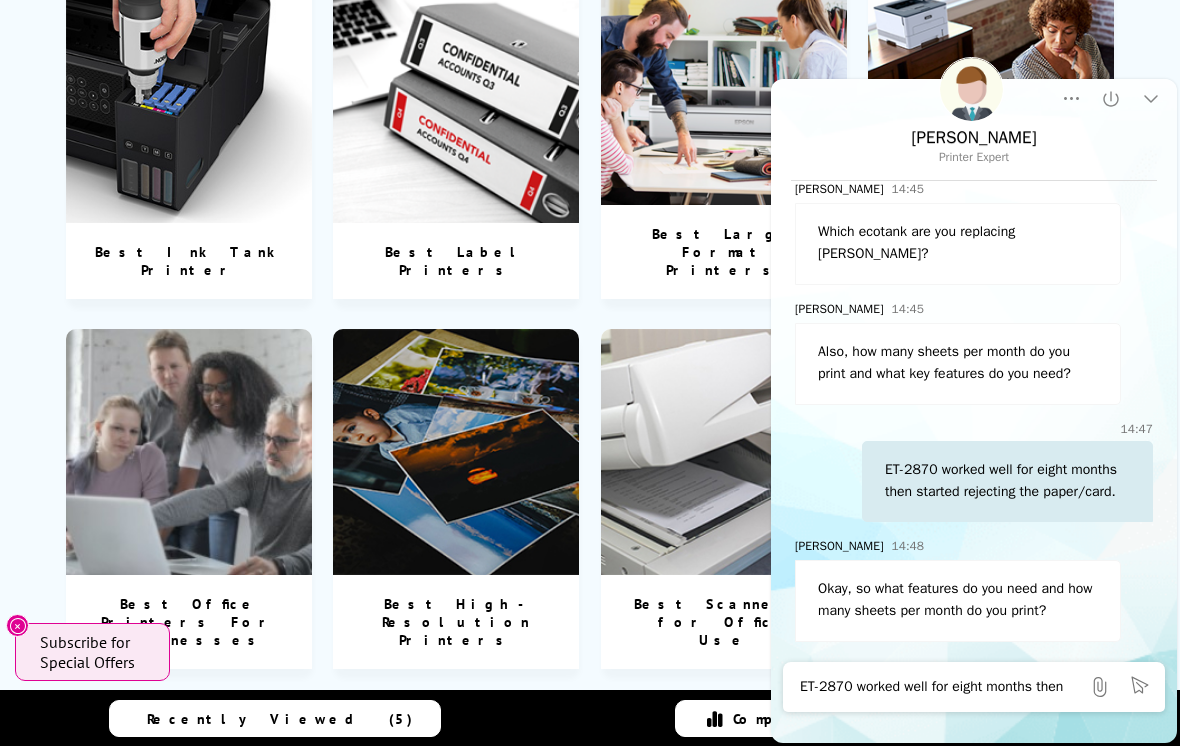 scroll, scrollTop: 1813, scrollLeft: 0, axis: vertical 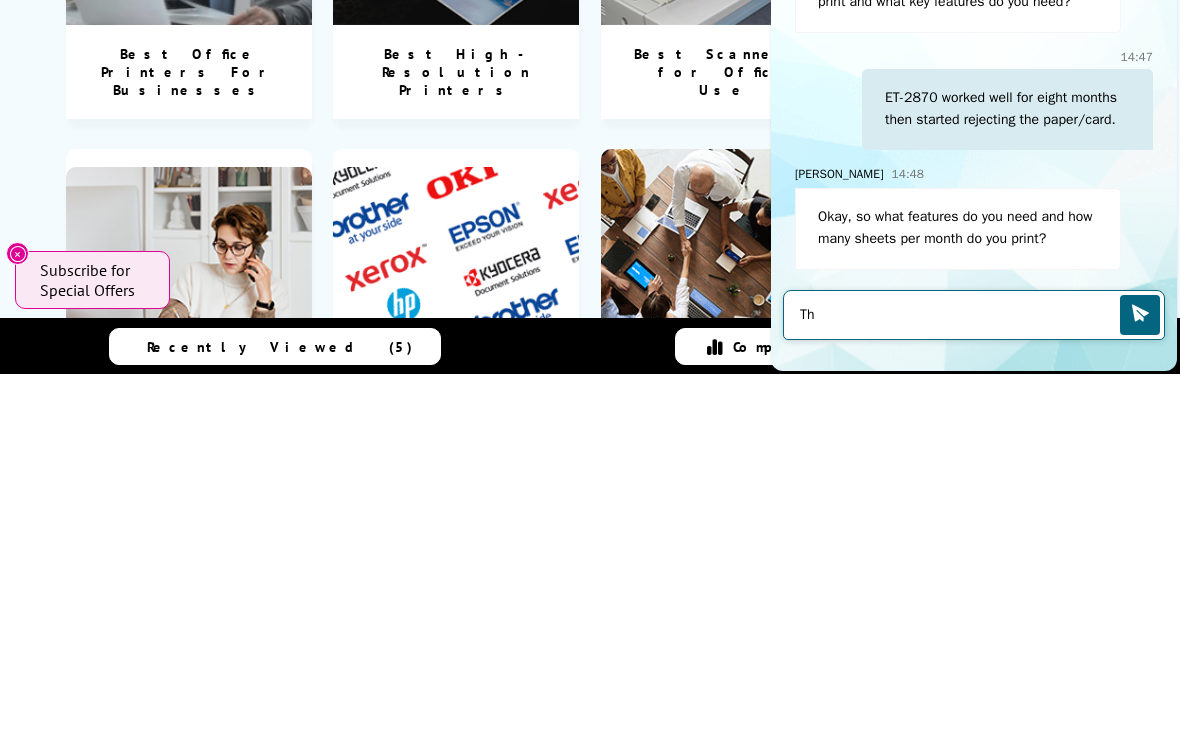 type on "T" 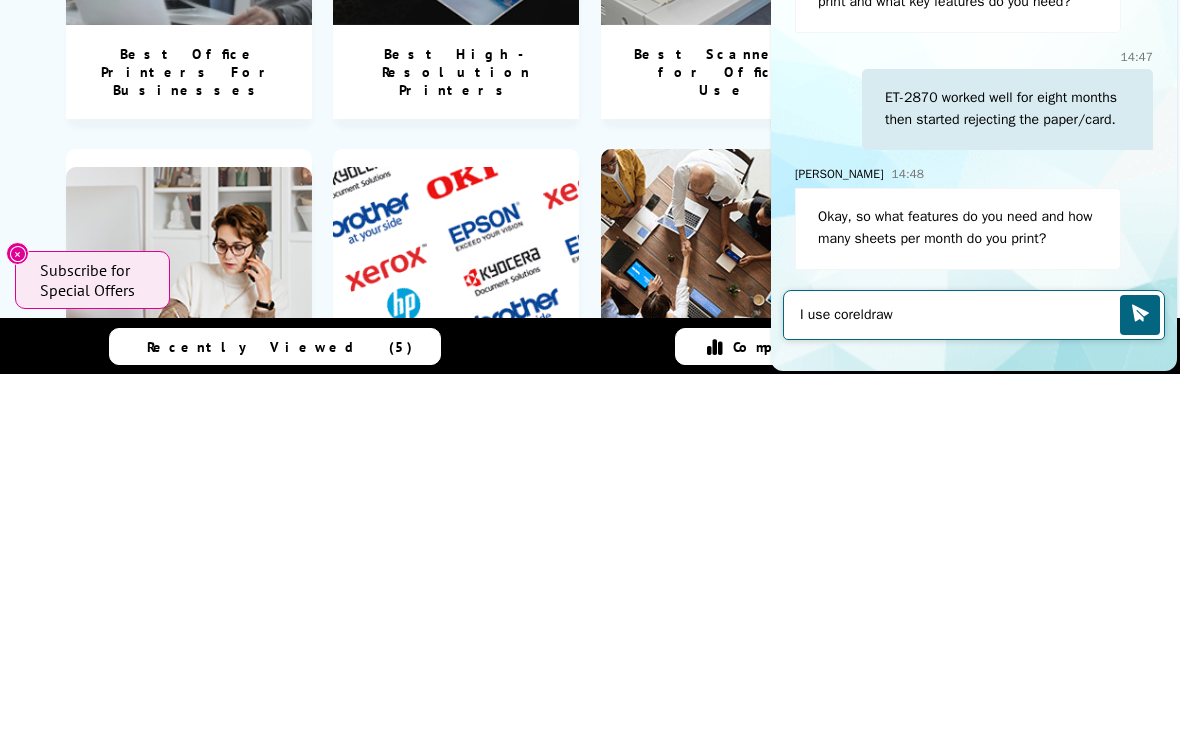 click on "I use coreldraw" at bounding box center [960, 315] 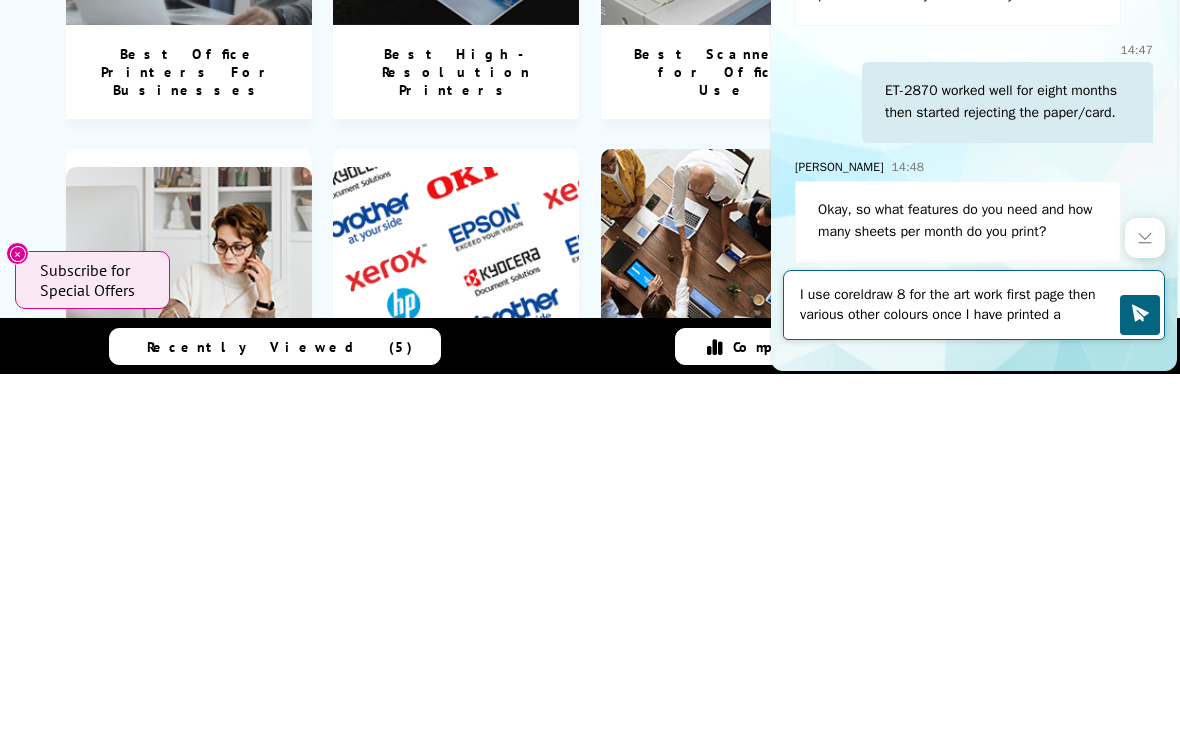 scroll, scrollTop: 545, scrollLeft: 0, axis: vertical 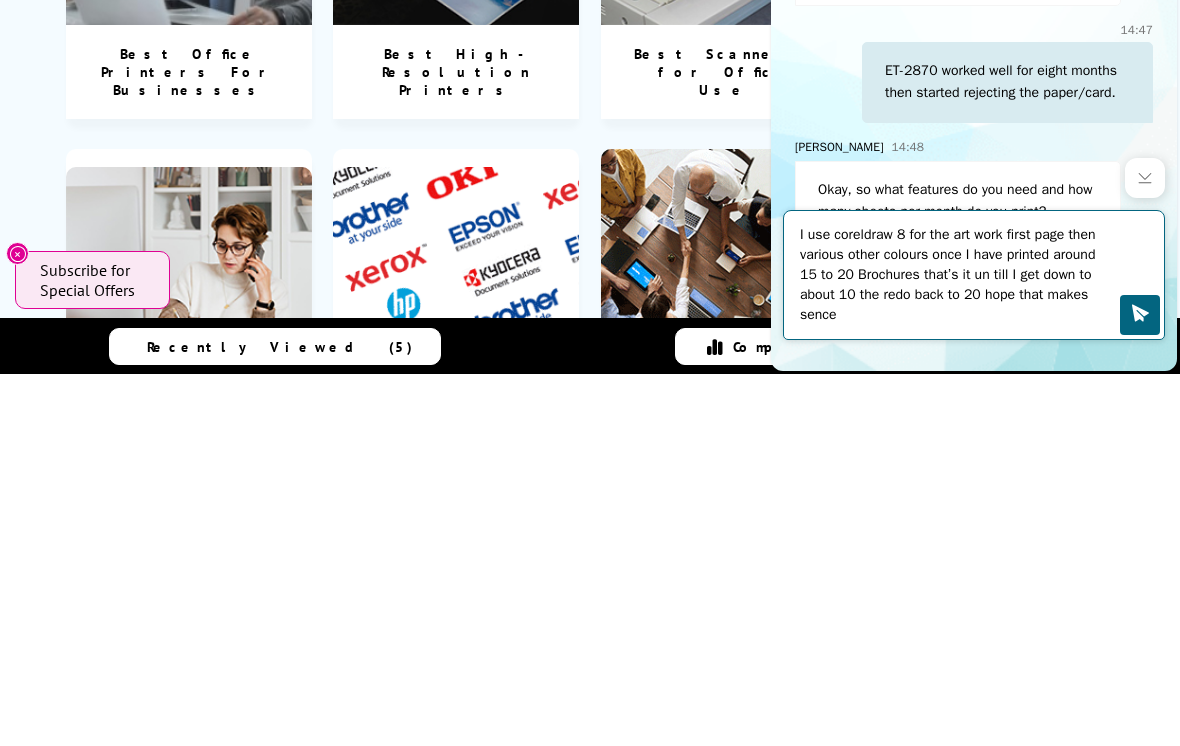 type on "I use coreldraw 8 for the art work first page then various other colours once I have printed around 15 to 20 Brochures that’s it un till I get down to about 10 the redo back to 20 hope that makes sence" 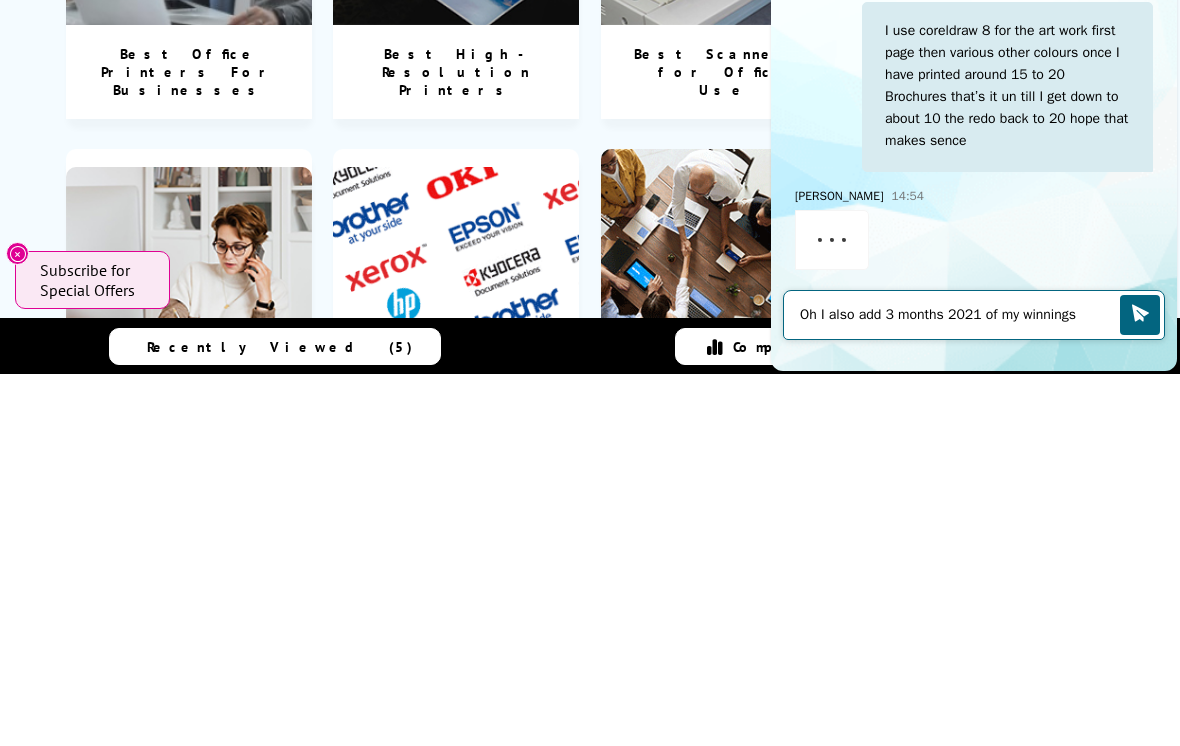 scroll, scrollTop: 823, scrollLeft: 0, axis: vertical 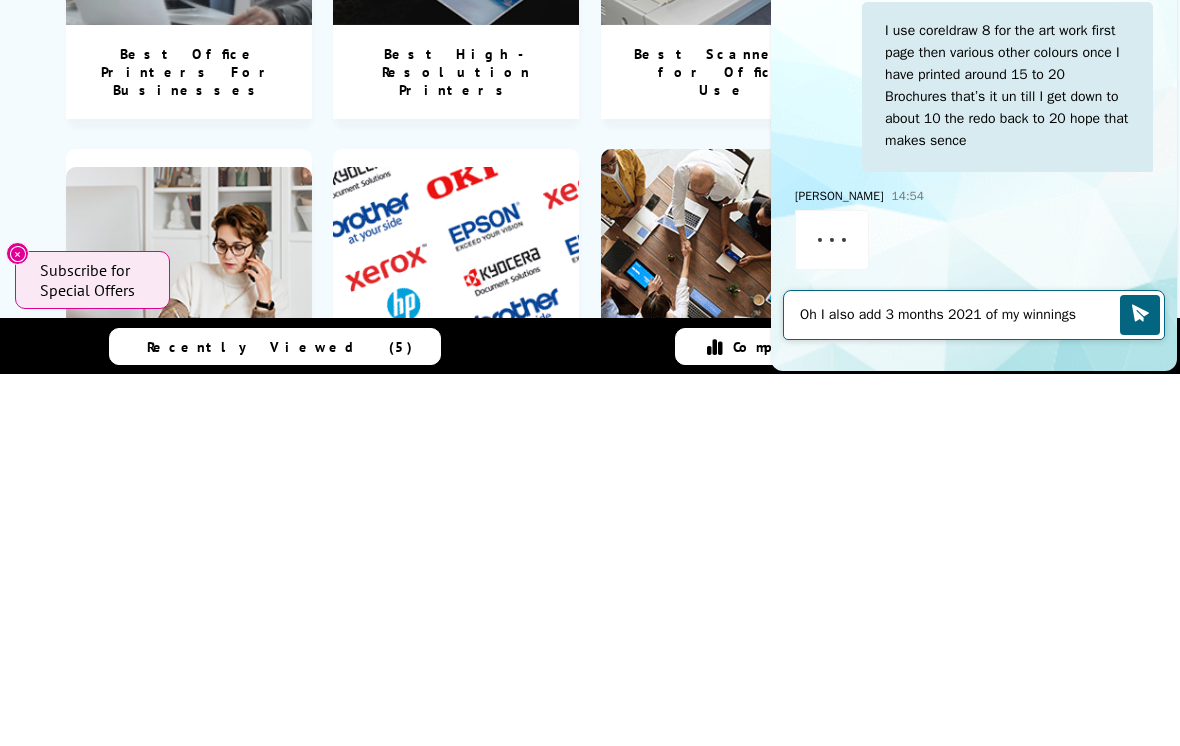 type on "Oh I also add 3 months 2021 of my winnings" 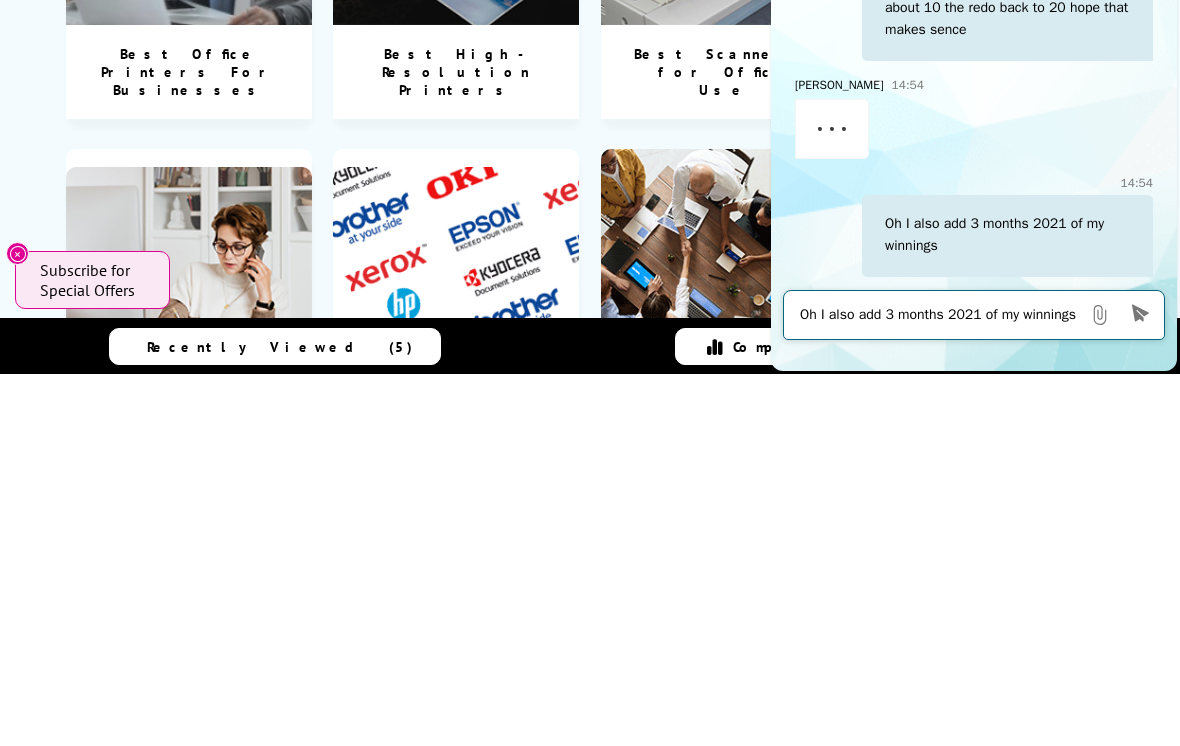 scroll, scrollTop: 939, scrollLeft: 0, axis: vertical 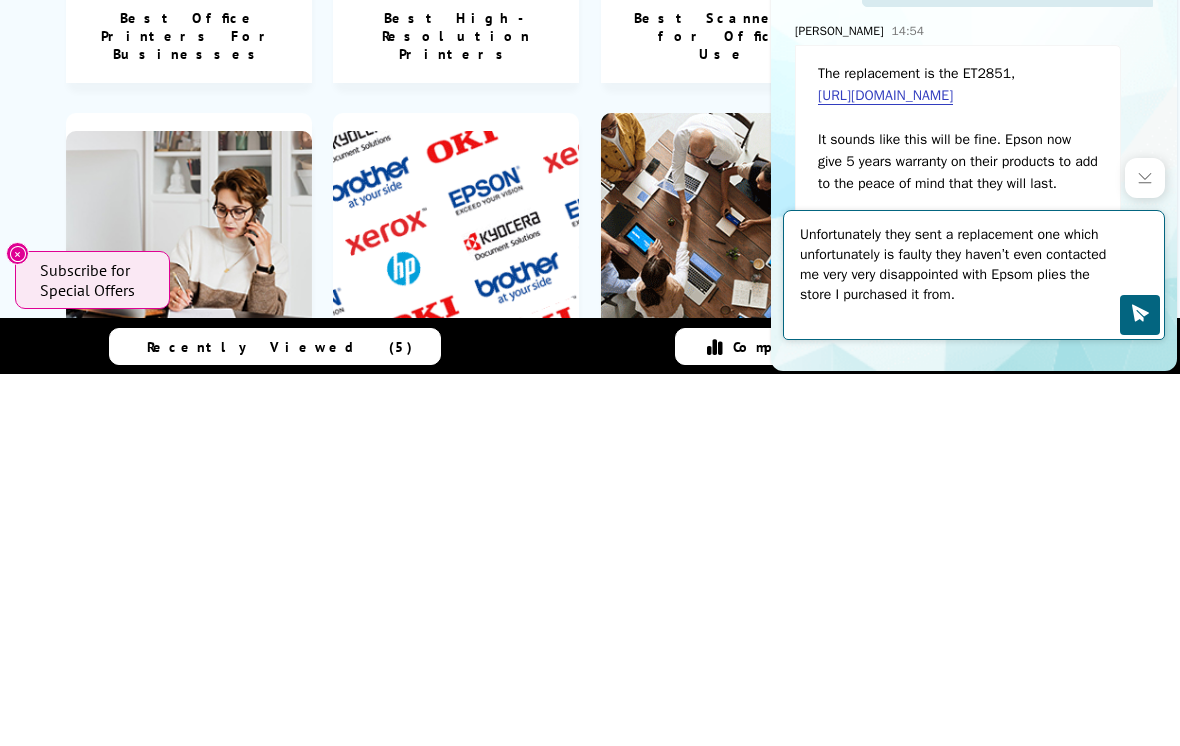 type on "Unfortunately they sent a replacement one which unfortunately is faulty they haven’t even contacted me very very disappointed with Epsom plies the store I purchased it from." 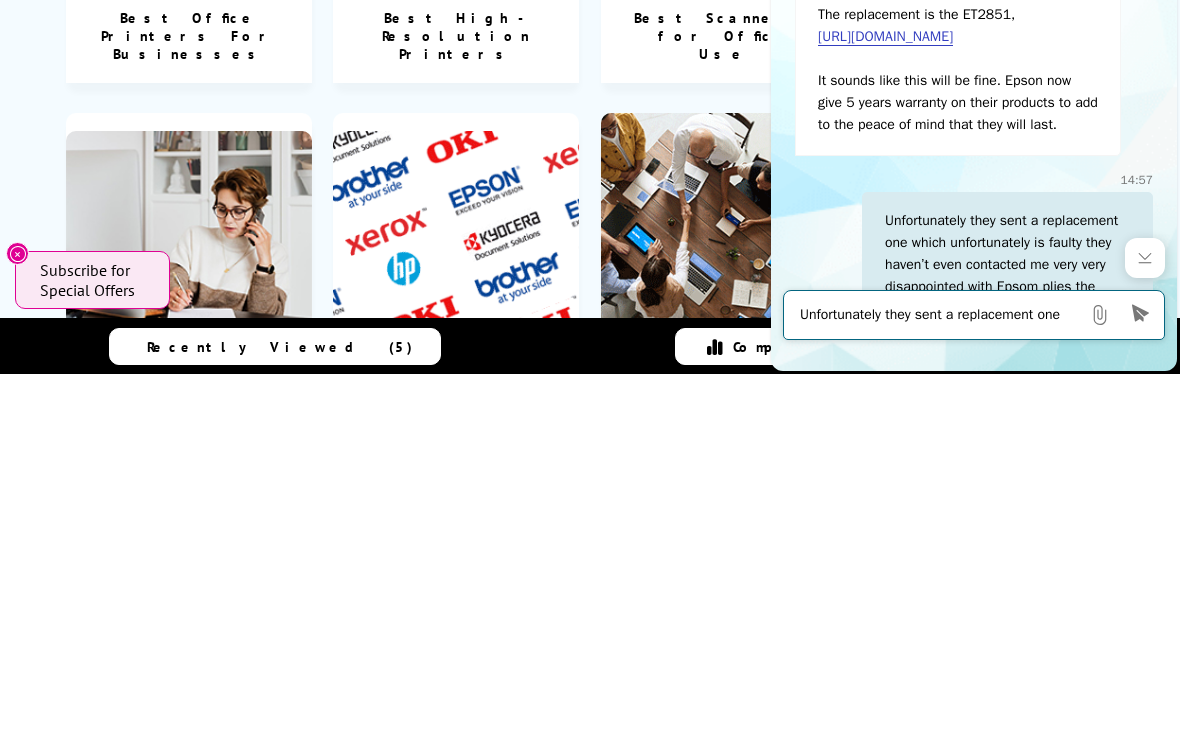 scroll, scrollTop: 1285, scrollLeft: 0, axis: vertical 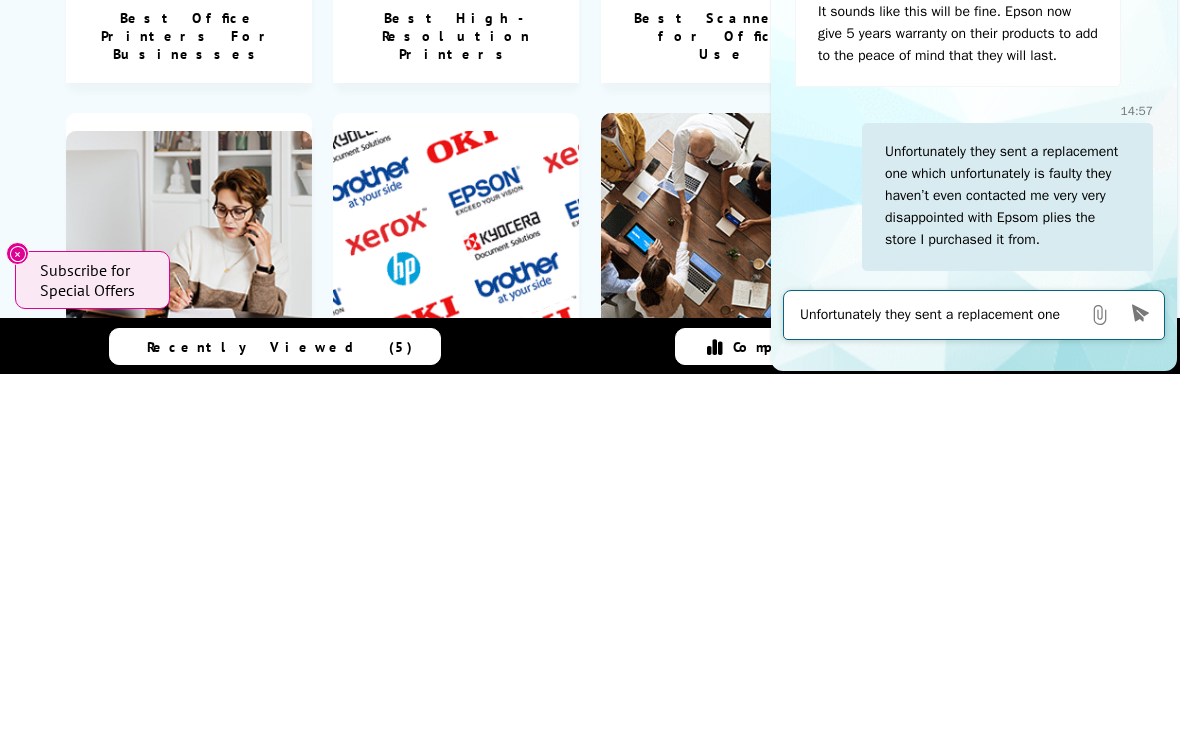 click on "Unfortunately they sent a replacement one which unfortunately is faulty they haven’t even contacted me very very disappointed with Epsom plies the store I purchased it from." at bounding box center [940, 315] 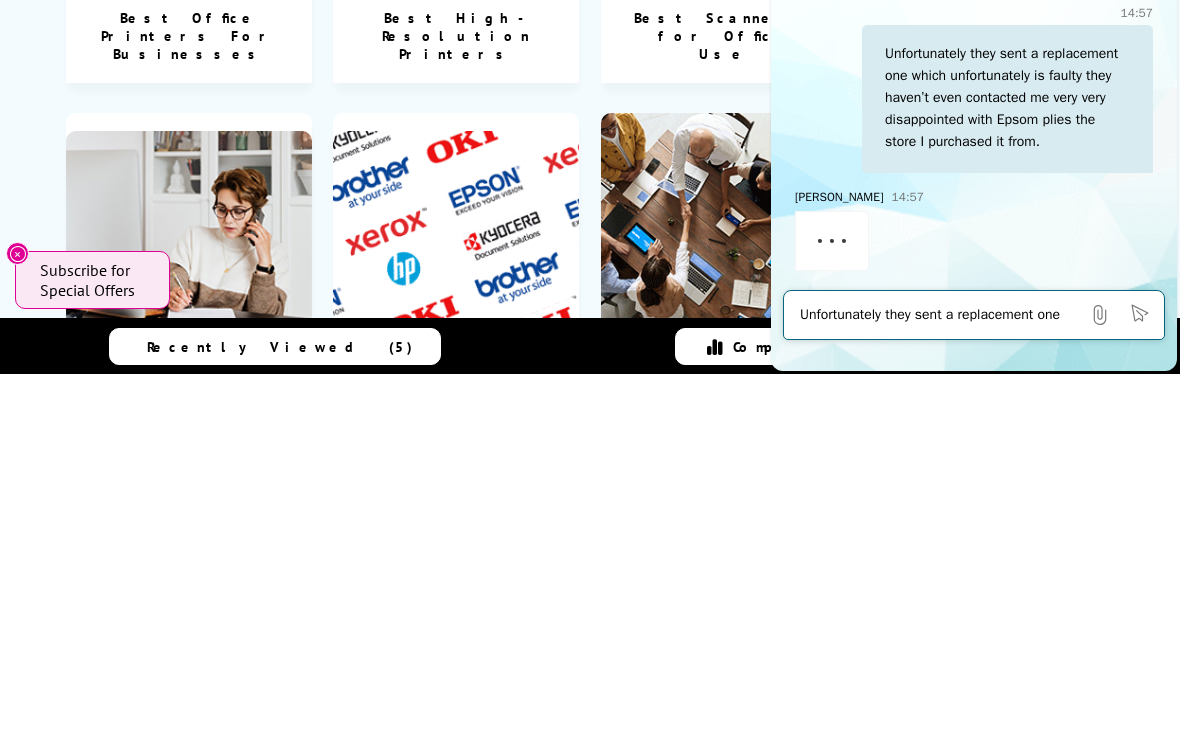 scroll, scrollTop: 1383, scrollLeft: 0, axis: vertical 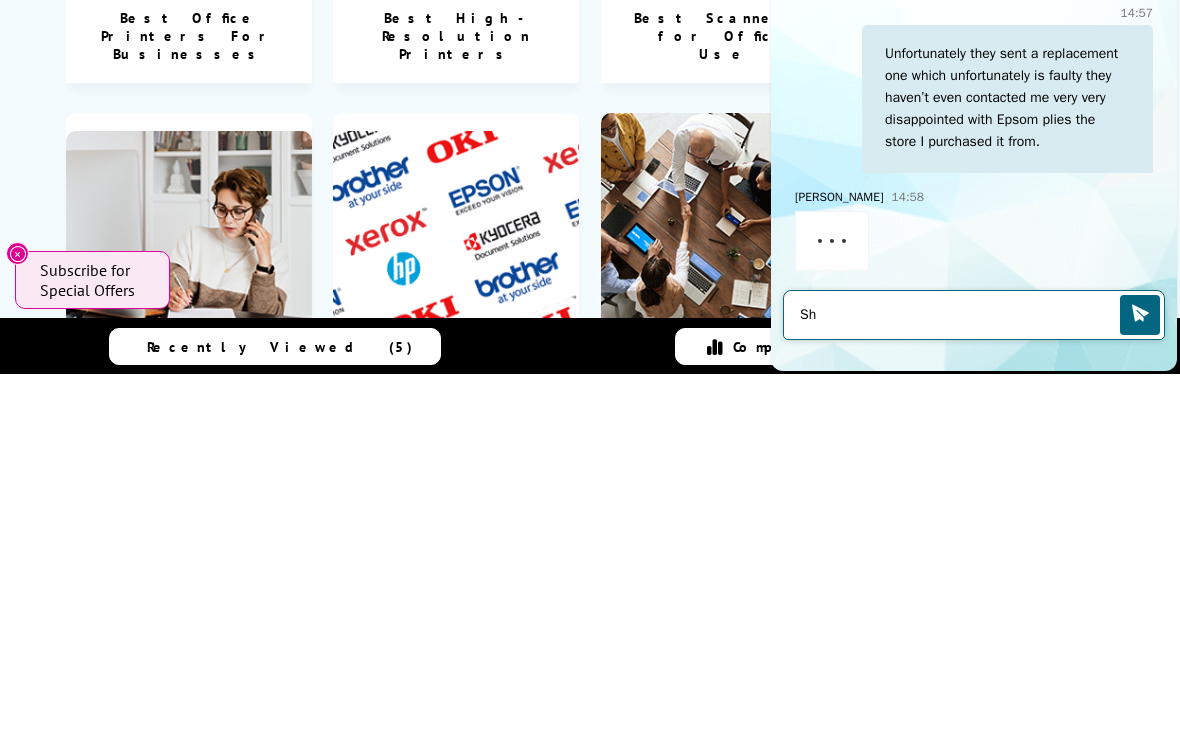 type on "S" 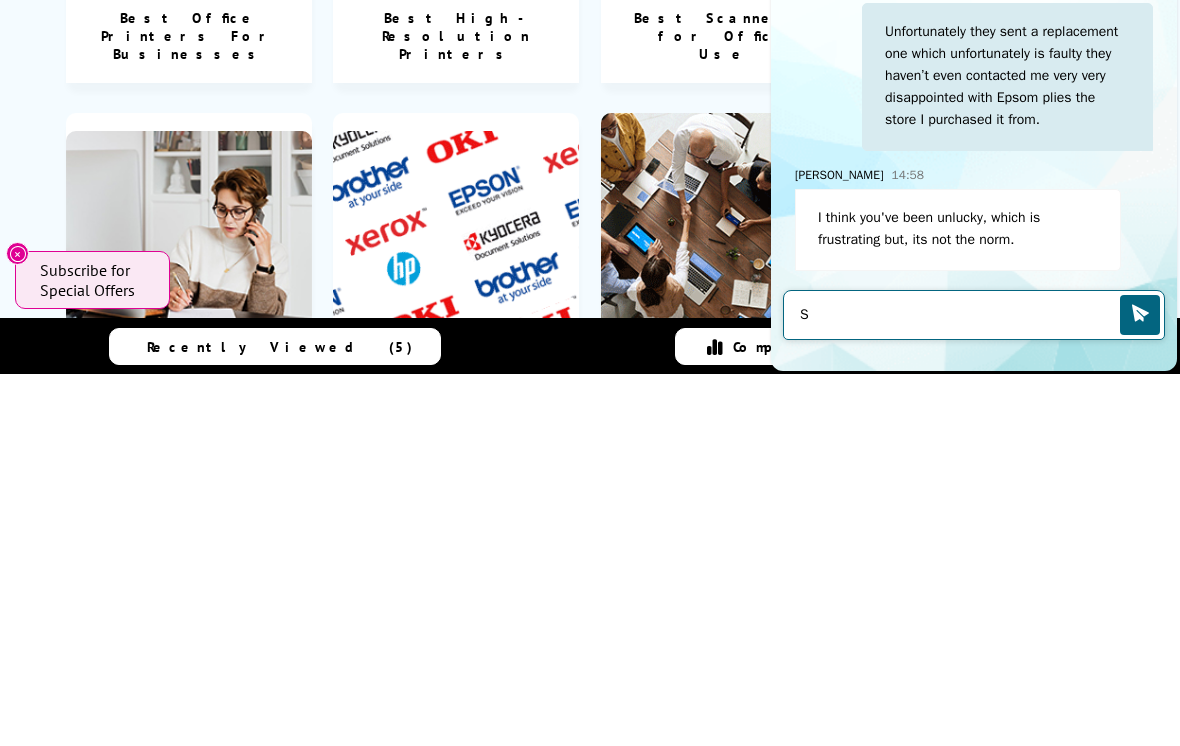 scroll, scrollTop: 1993, scrollLeft: 0, axis: vertical 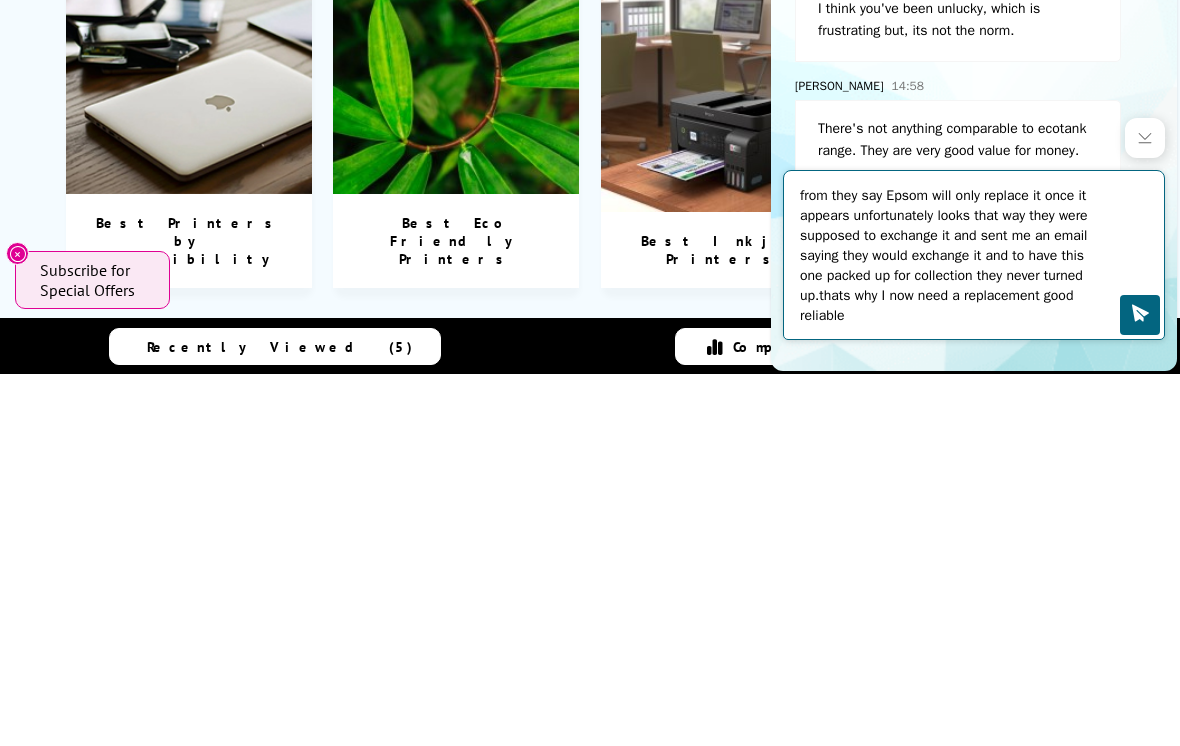 click on "Unfortunately according to the shop I purchased it from they say Epsom will only replace it once it appears unfortunately looks that way they were supposed to exchange it and sent me an email saying they would exchange it and to have this one packed up for collection they never turned up.thats why I now need a replacement good reliable" at bounding box center [960, 255] 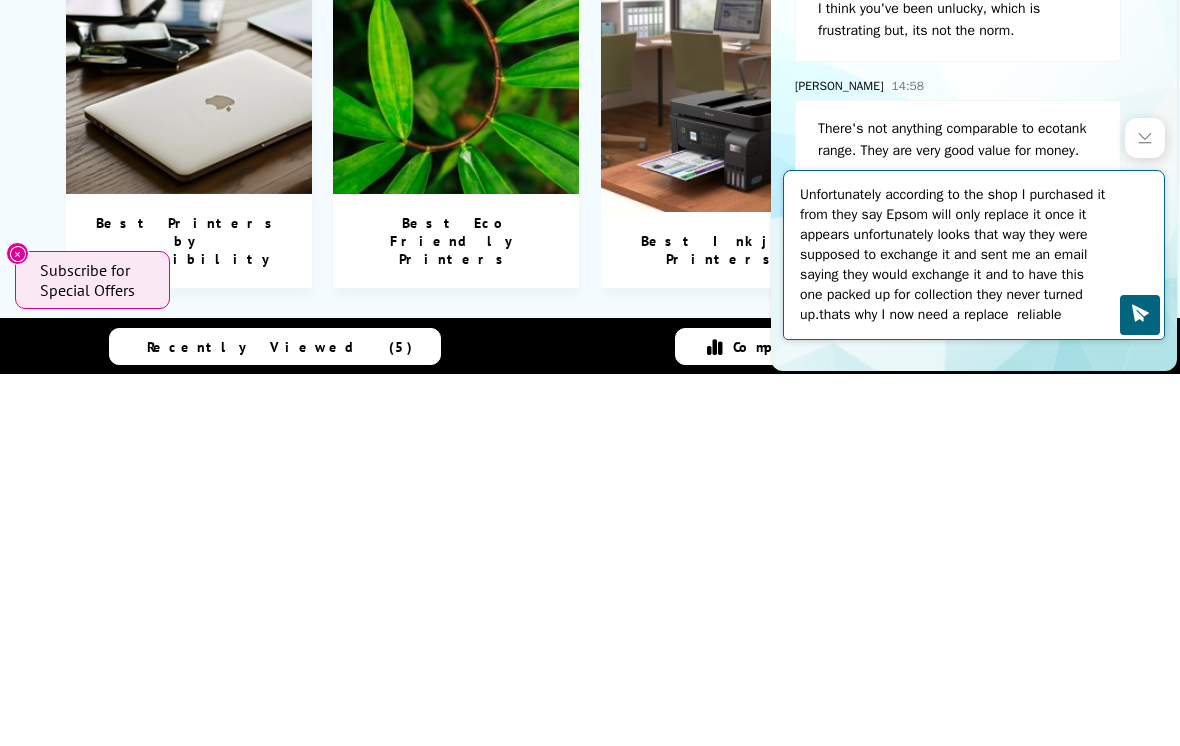 click on "Unfortunately according to the shop I purchased it from they say Epsom will only replace it once it appears unfortunately looks that way they were supposed to exchange it and sent me an email saying they would exchange it and to have this one packed up for collection they never turned up.thats why I now need a replace  reliable" at bounding box center (960, 255) 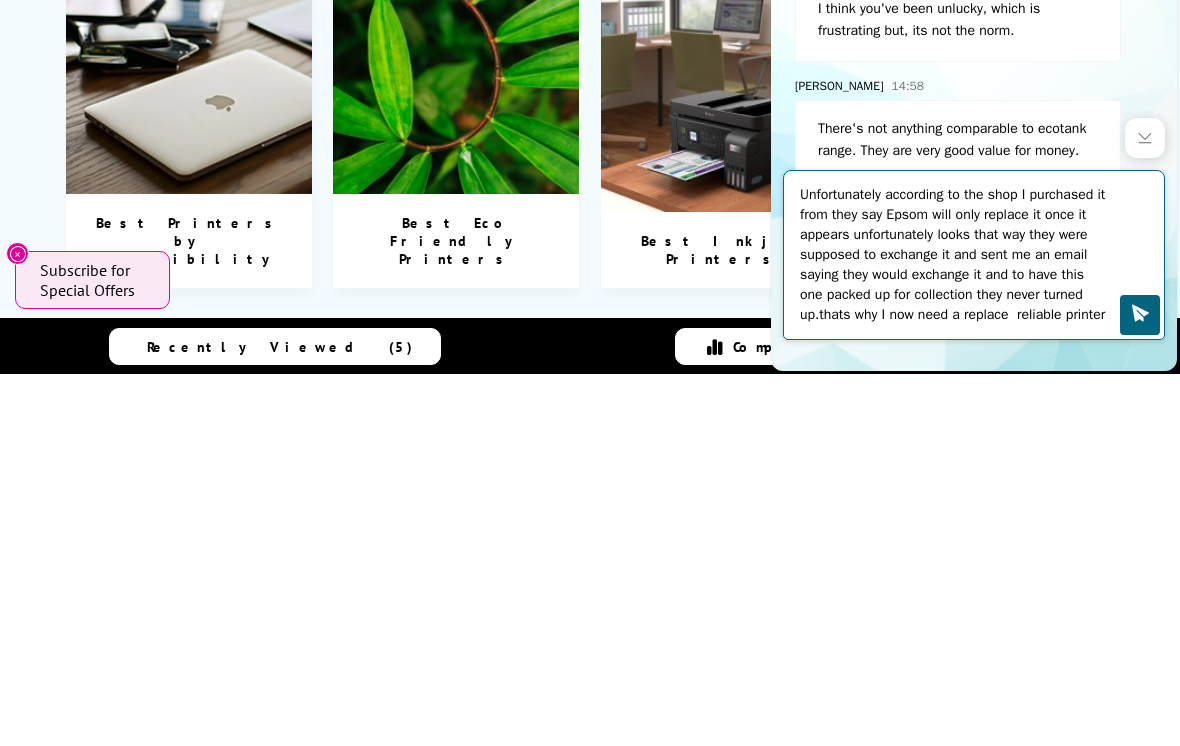 type on "Unfortunately according to the shop I purchased it from they say Epsom will only replace it once it appears unfortunately looks that way they were supposed to exchange it and sent me an email saying they would exchange it and to have this one packed up for collection they never turned up.thats why I now need a replace  reliable printer" 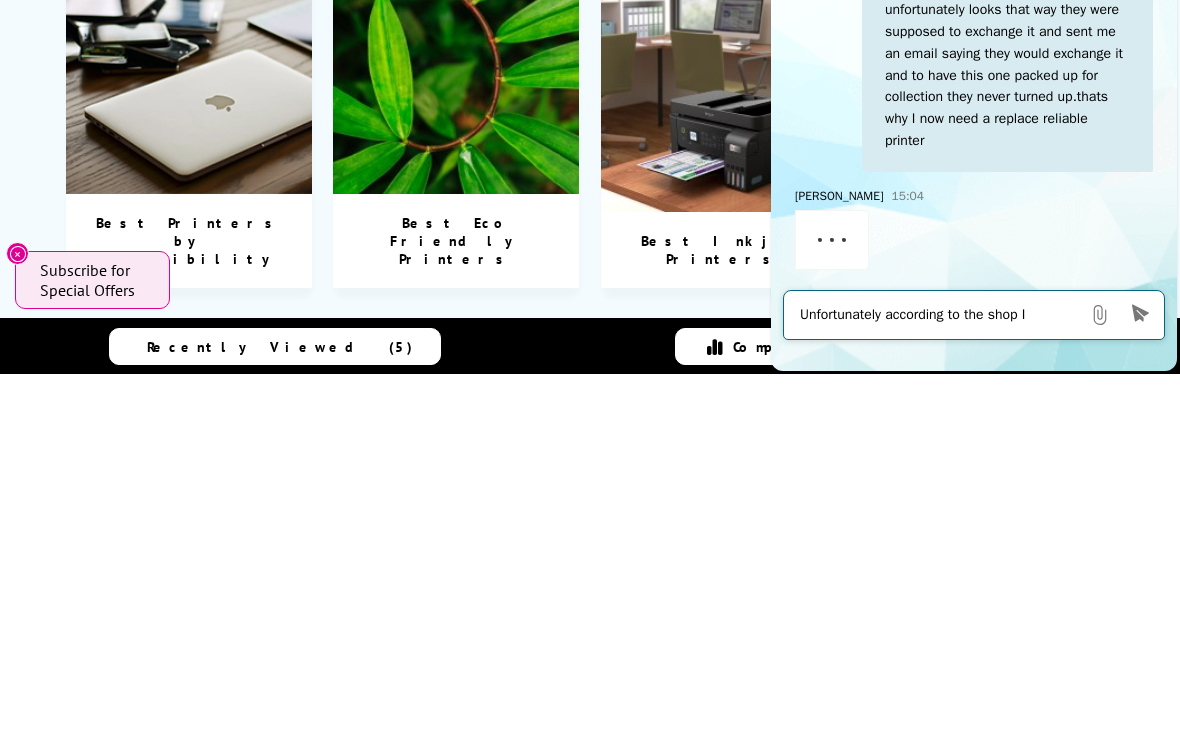 scroll, scrollTop: 1924, scrollLeft: 0, axis: vertical 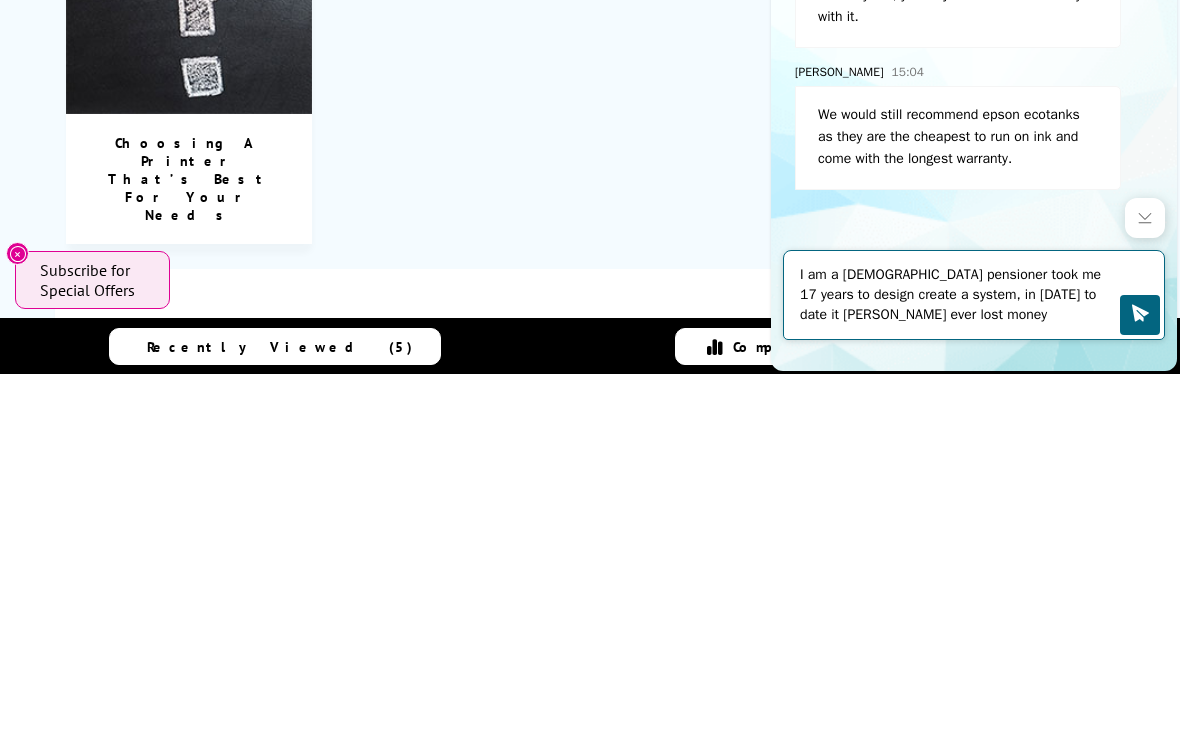 click on "I am a [DEMOGRAPHIC_DATA] pensioner took me 17 years to design create a system, in [DATE] to date it [PERSON_NAME] ever lost money" at bounding box center [960, 295] 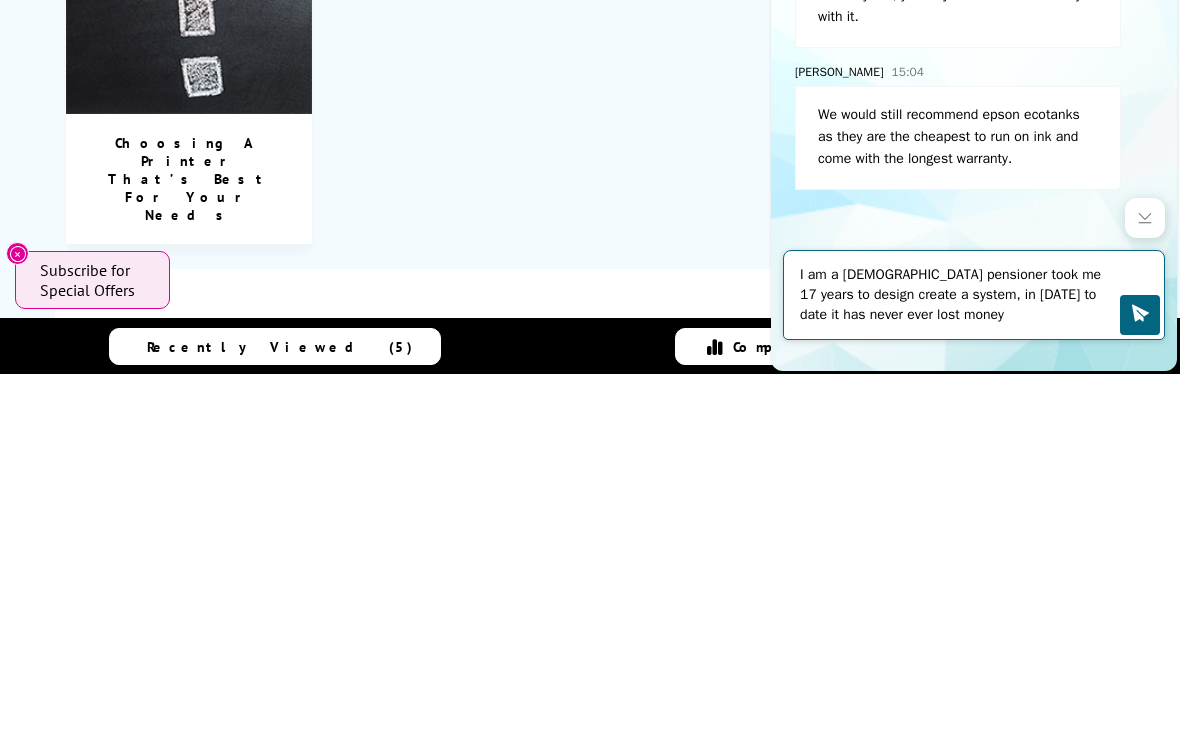 click on "I am a [DEMOGRAPHIC_DATA] pensioner took me 17 years to design create a system, in [DATE] to date it has never ever lost money" at bounding box center [960, 295] 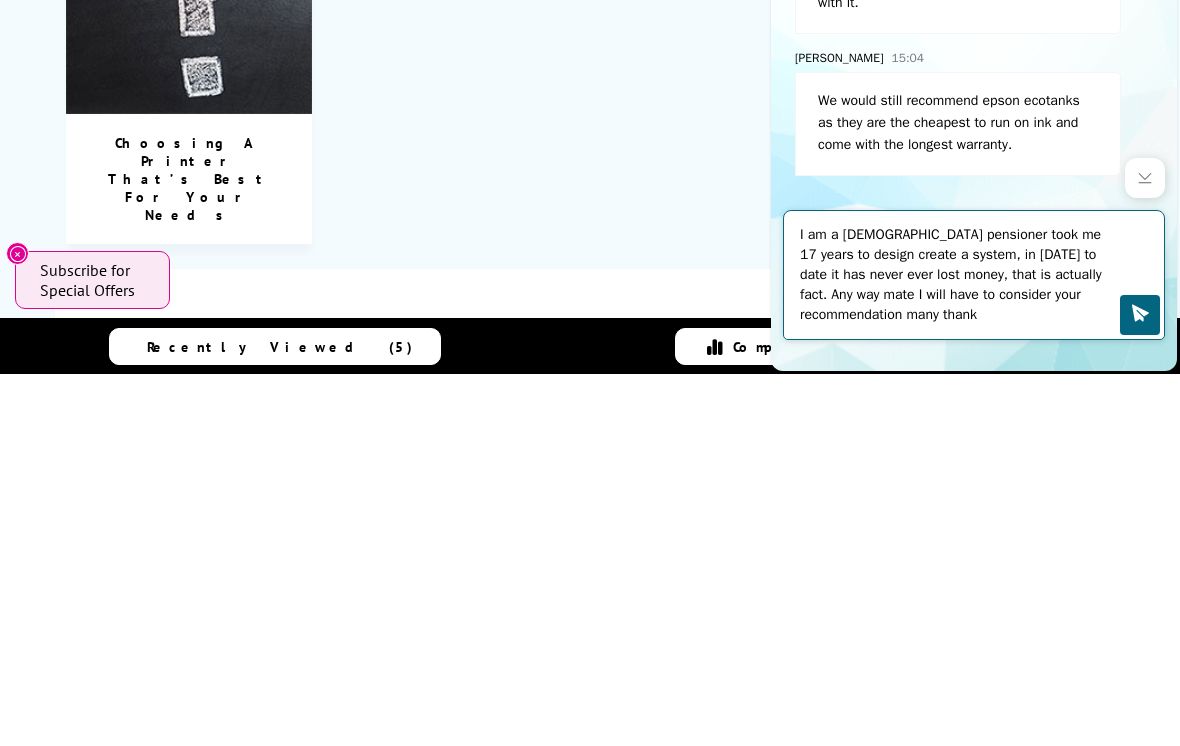 click on "I am a [DEMOGRAPHIC_DATA] pensioner took me 17 years to design create a system, in [DATE] to date it has never ever lost money, that is actually fact. Any way mate I will have to consider your recommendation many thank" at bounding box center [960, 275] 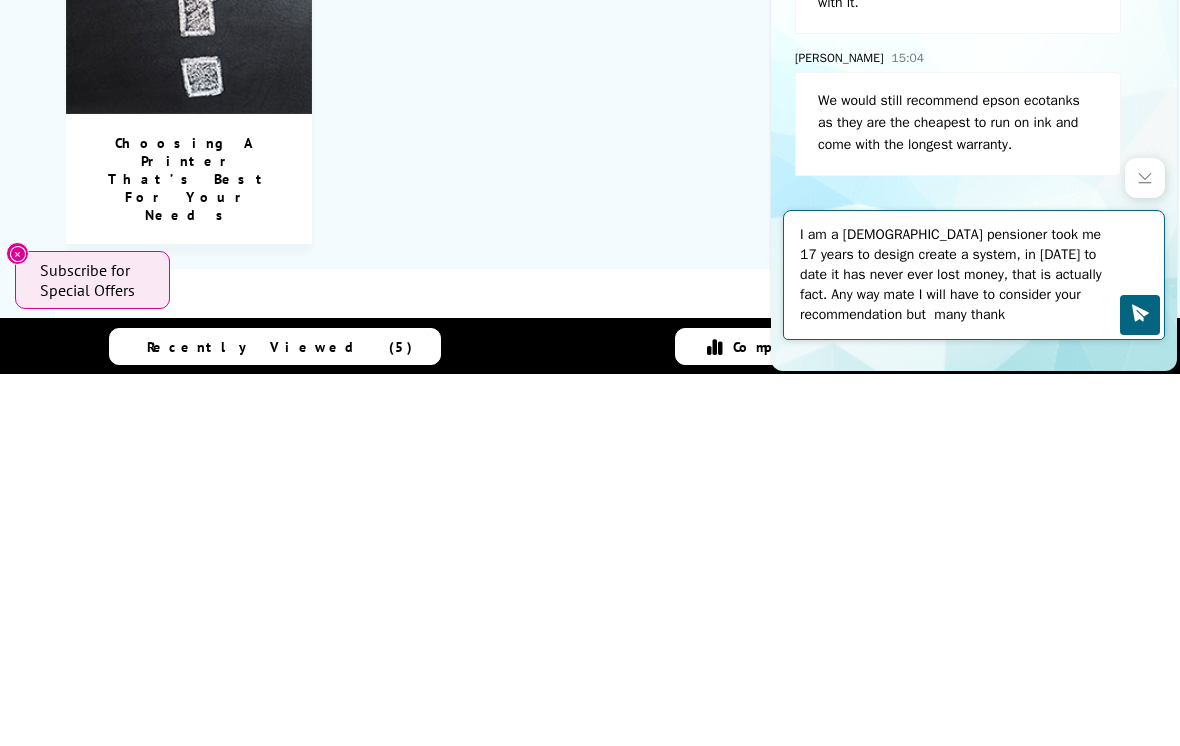 click on "I am a [DEMOGRAPHIC_DATA] pensioner took me 17 years to design create a system, in [DATE] to date it has never ever lost money, that is actually fact. Any way mate I will have to consider your recommendation but  many thank" at bounding box center [960, 275] 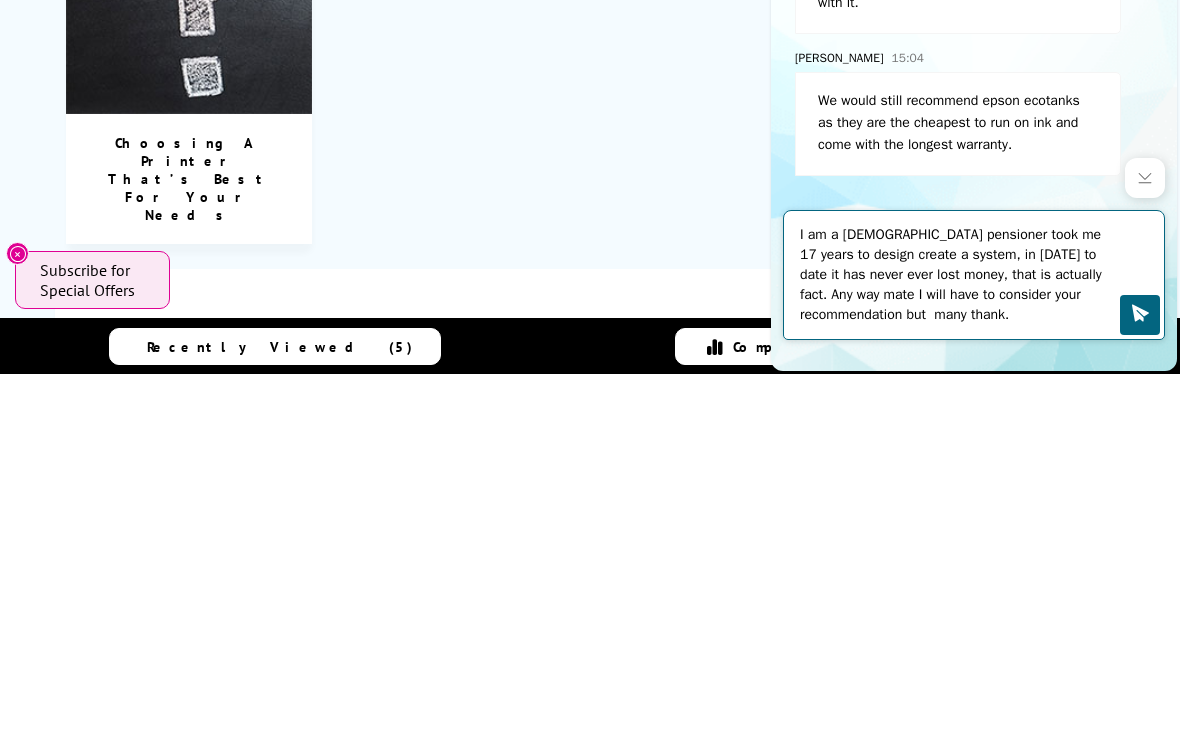type on "I am a [DEMOGRAPHIC_DATA] pensioner took me 17 years to design create a system, in [DATE] to date it has never ever lost money, that is actually fact. Any way mate I will have to consider your recommendation but  many thank." 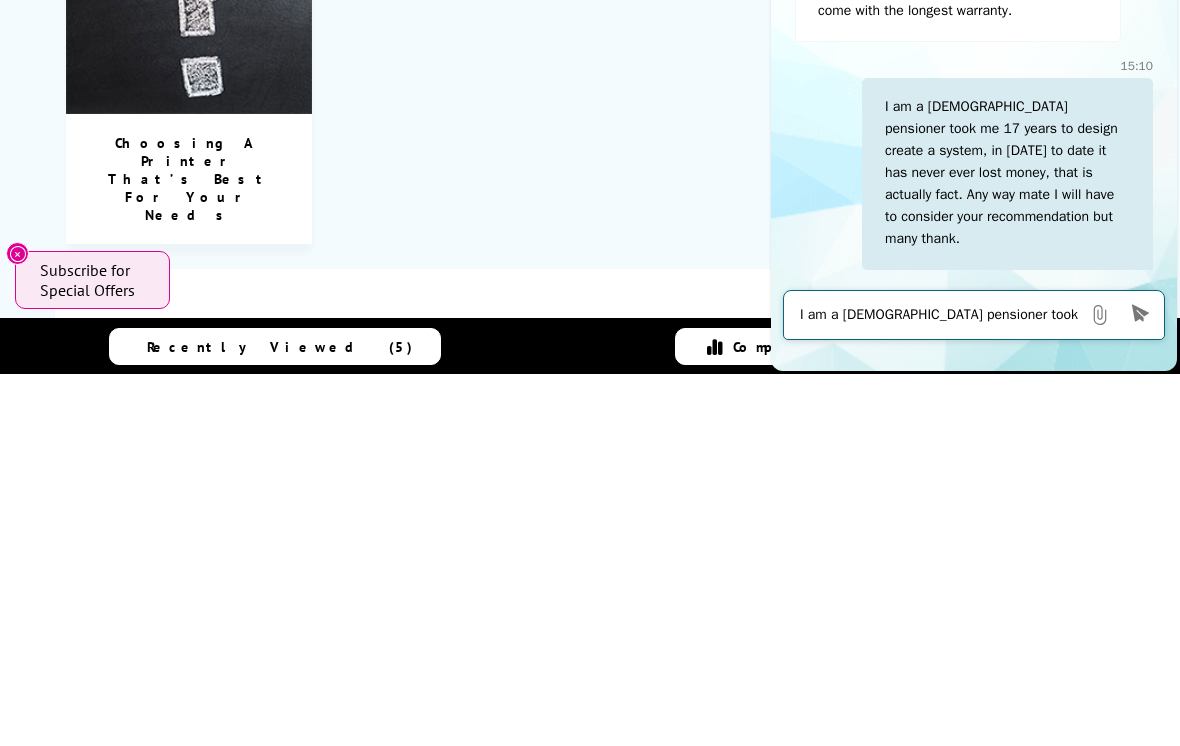 scroll, scrollTop: 2346, scrollLeft: 0, axis: vertical 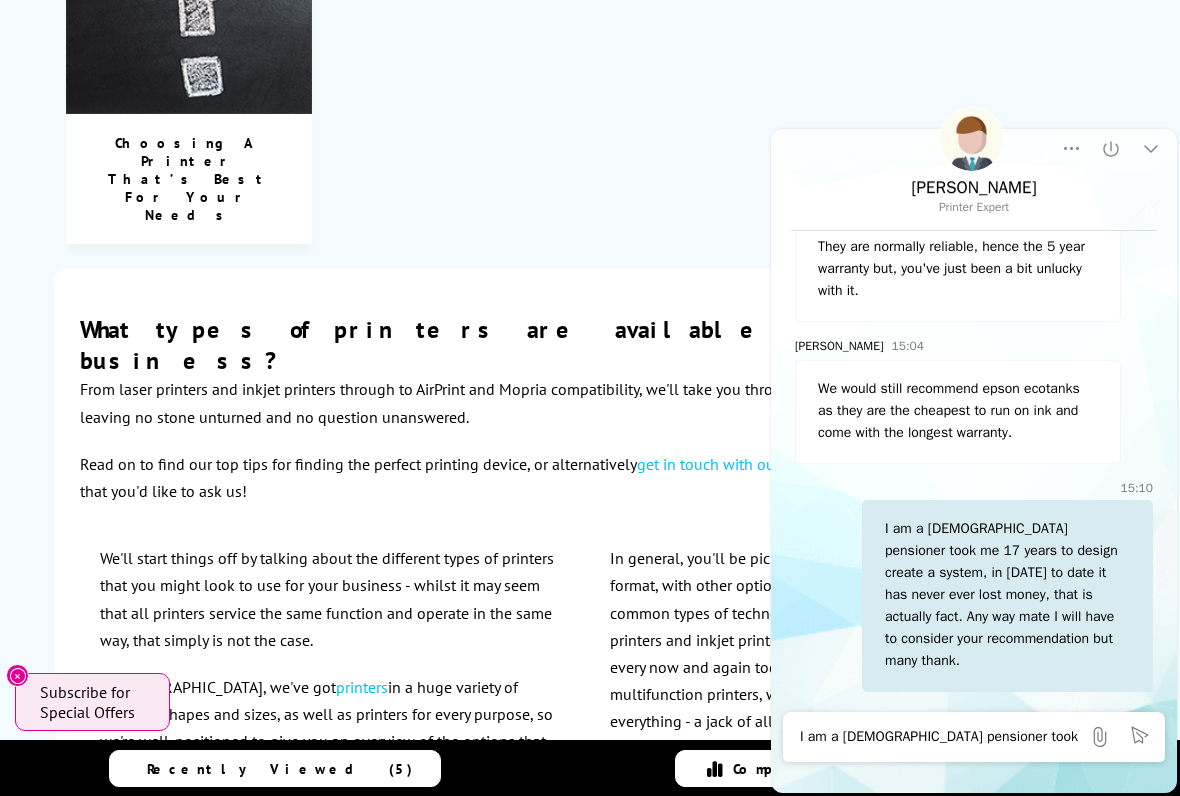 click on "They are normally reliable, hence the 5 year warranty but, you've just been a bit unlucky with it." at bounding box center [958, 270] 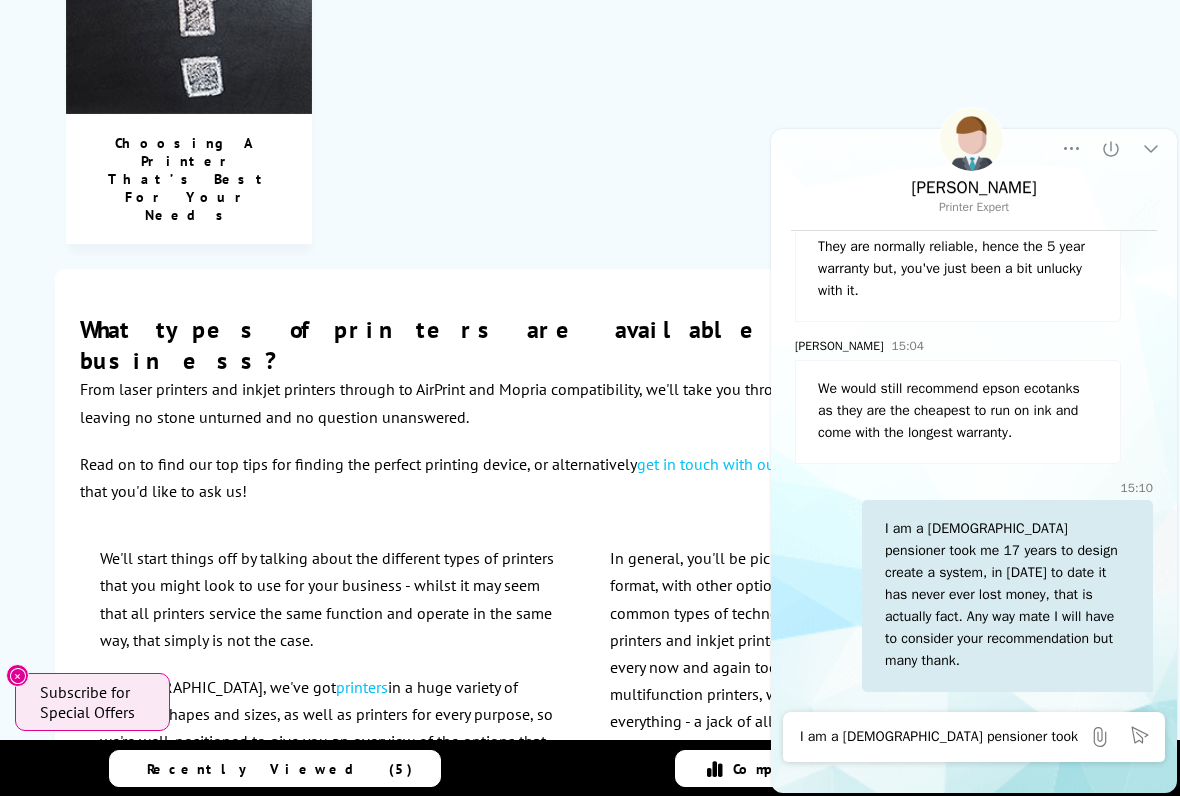 click on "I am a [DEMOGRAPHIC_DATA] pensioner took me 17 years to design create a system, in [DATE] to date it has never ever lost money, that is actually fact. Any way mate I will have to consider your recommendation but  many thank." at bounding box center [1007, 596] 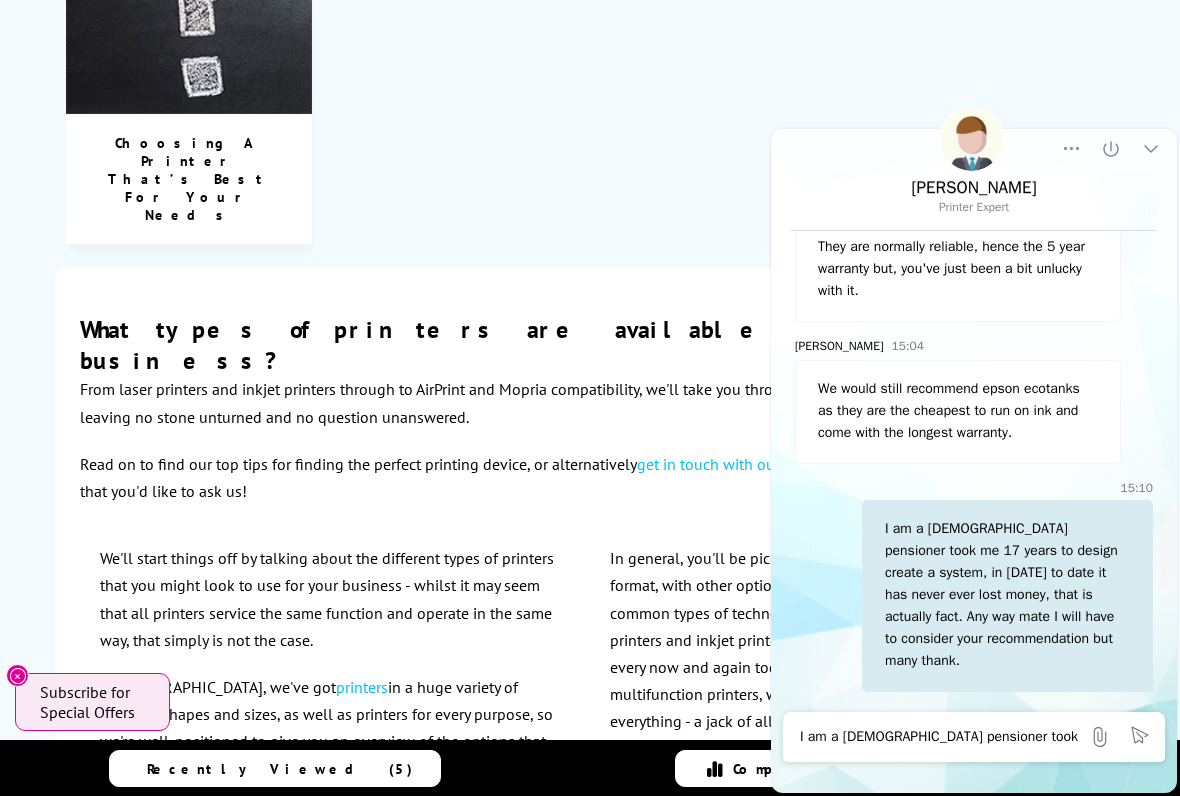 click on "I am a [DEMOGRAPHIC_DATA] pensioner took me 17 years to design create a system, in [DATE] to date it has never ever lost money, that is actually fact. Any way mate I will have to consider your recommendation but  many thank." at bounding box center [940, 737] 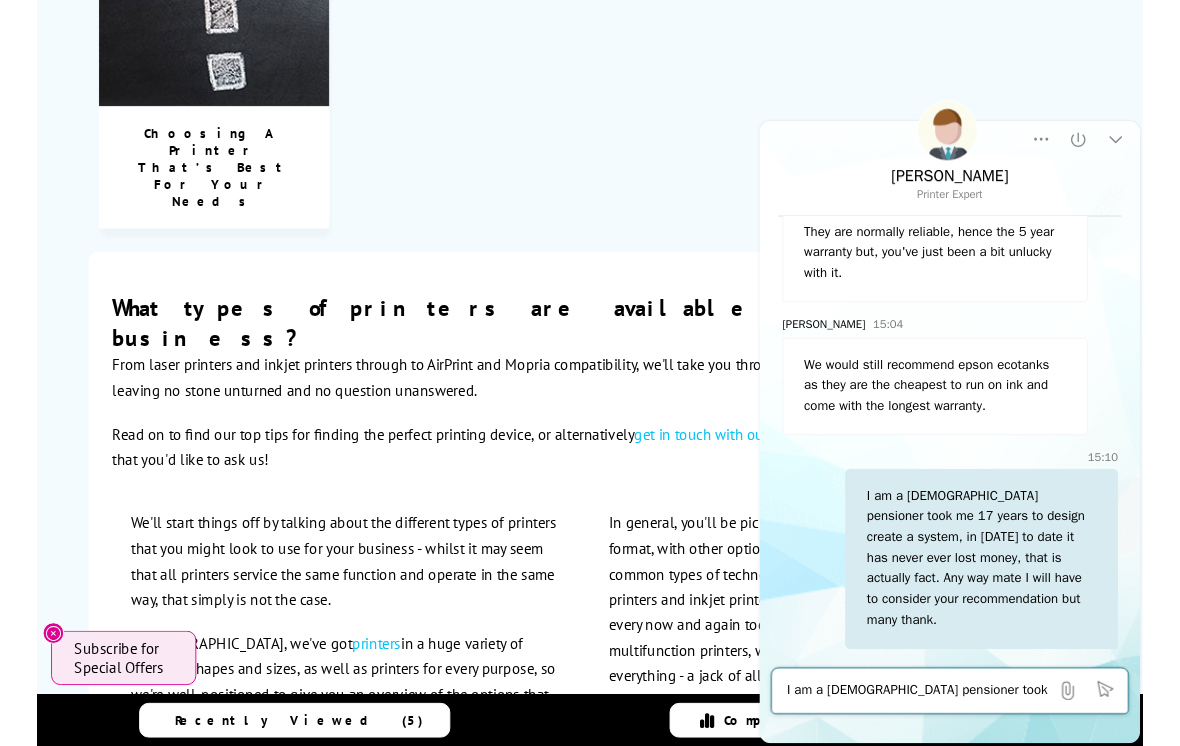scroll, scrollTop: 3383, scrollLeft: 0, axis: vertical 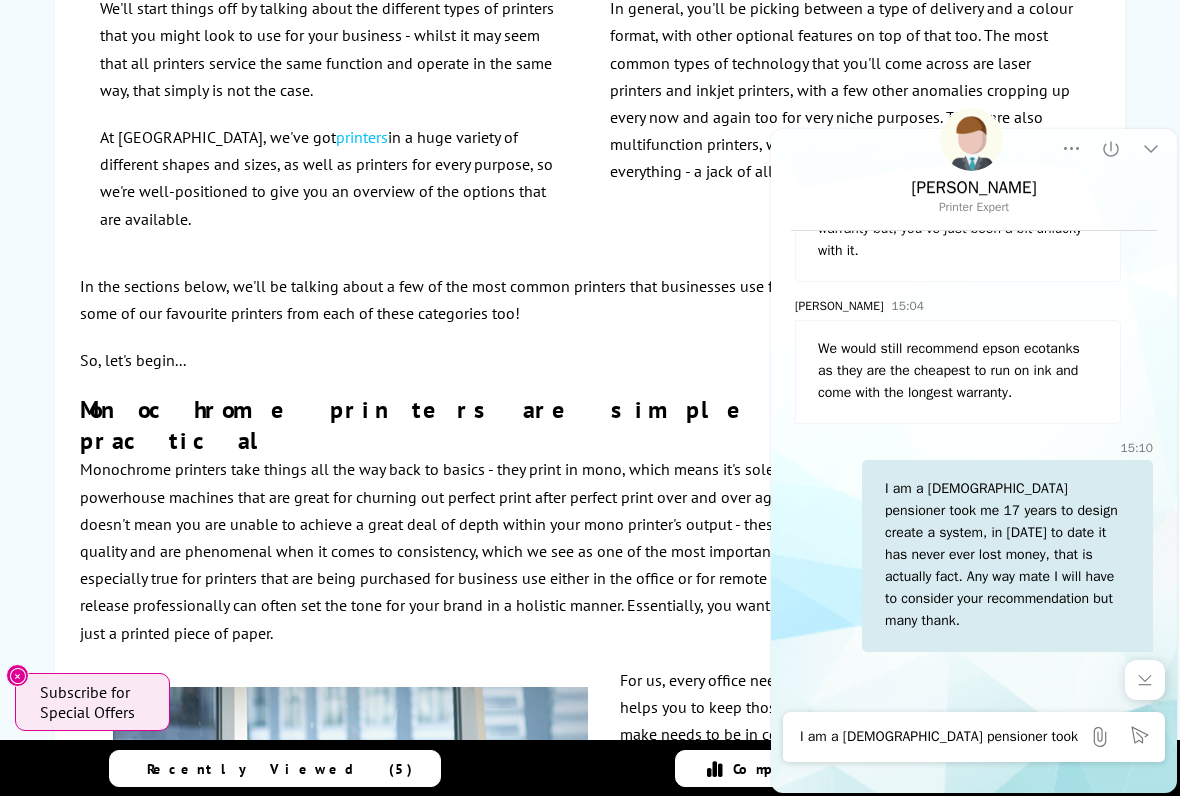 click on "I am a [DEMOGRAPHIC_DATA] pensioner took me 17 years to design create a system, in [DATE] to date it has never ever lost money, that is actually fact. Any way mate I will have to consider your recommendation but  many thank." at bounding box center [940, 737] 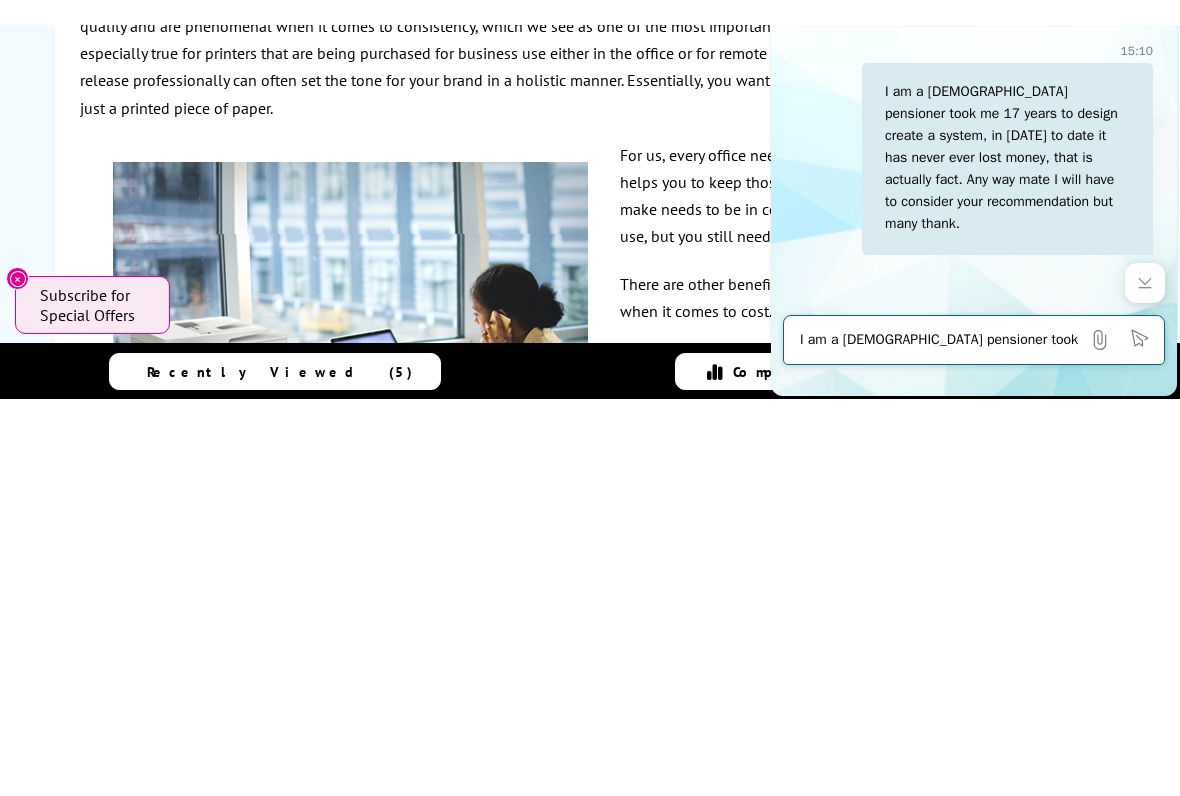 scroll, scrollTop: 4305, scrollLeft: 0, axis: vertical 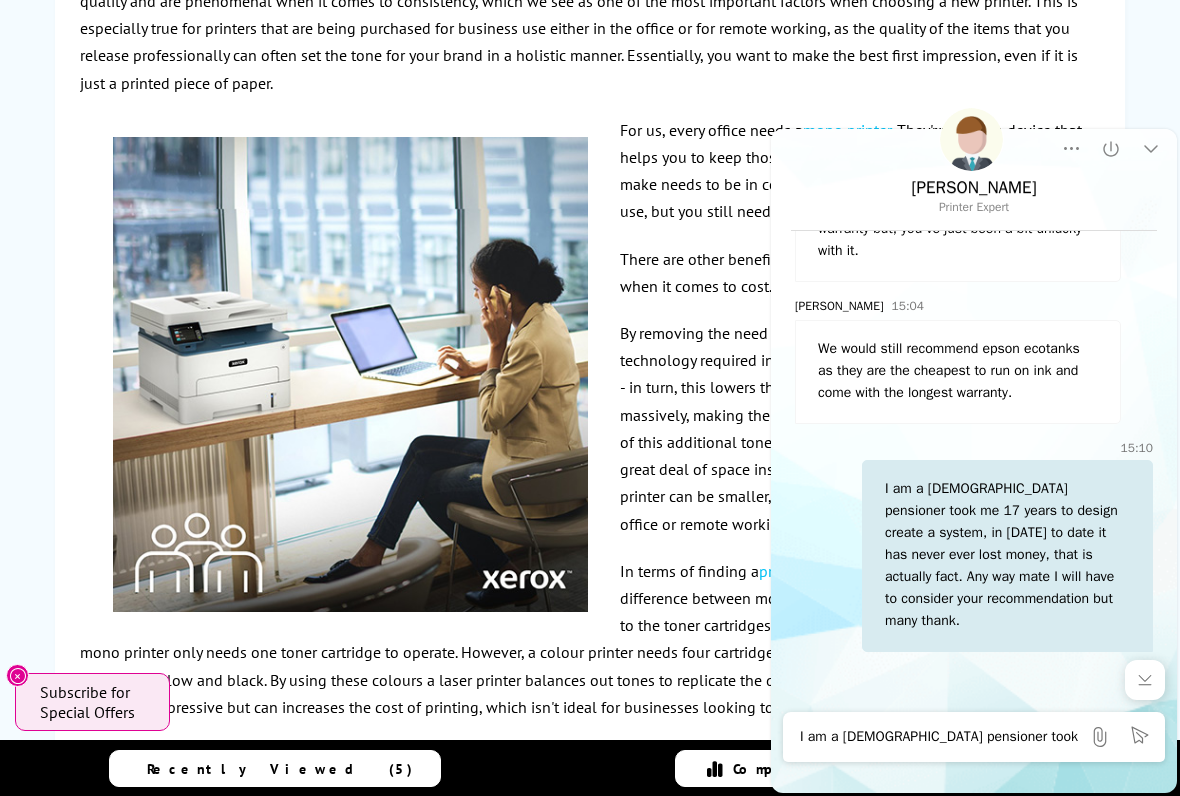 click on "I am a [DEMOGRAPHIC_DATA] pensioner took me 17 years to design create a system, in [DATE] to date it has never ever lost money, that is actually fact. Any way mate I will have to consider your recommendation but  many thank." at bounding box center [1007, 556] 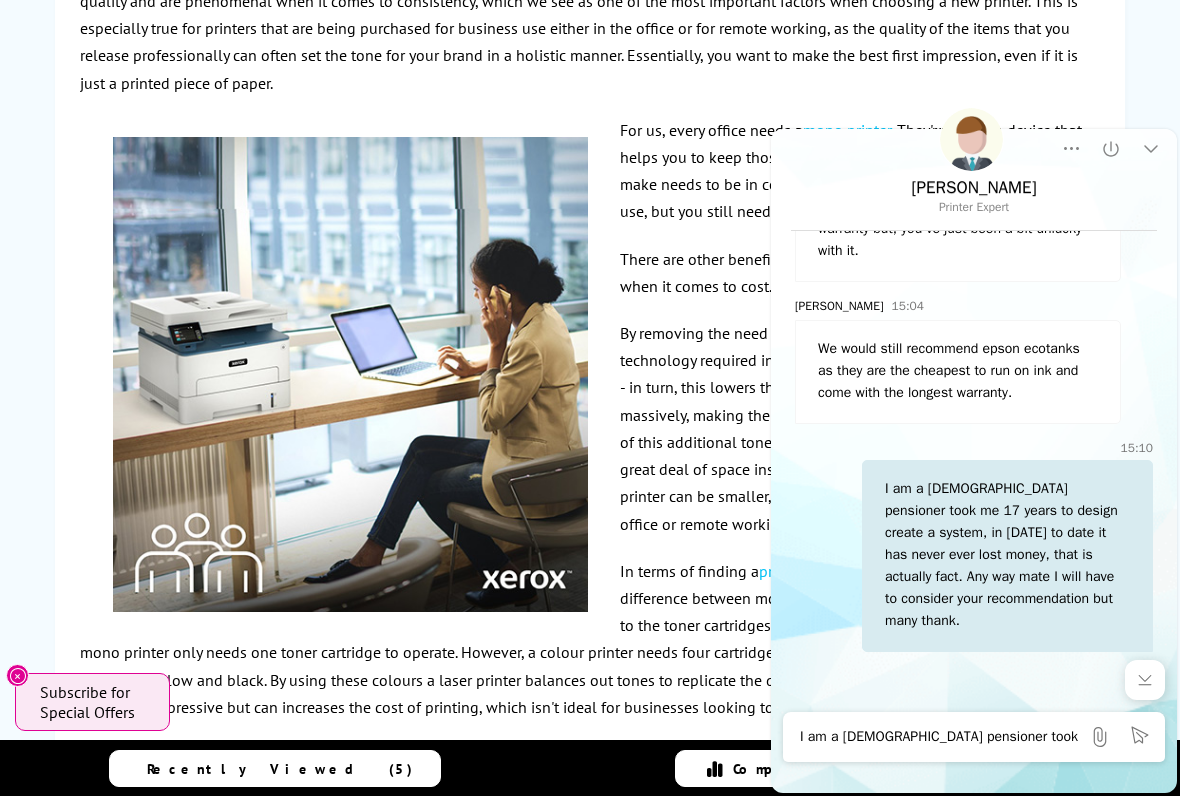 scroll, scrollTop: 2386, scrollLeft: 0, axis: vertical 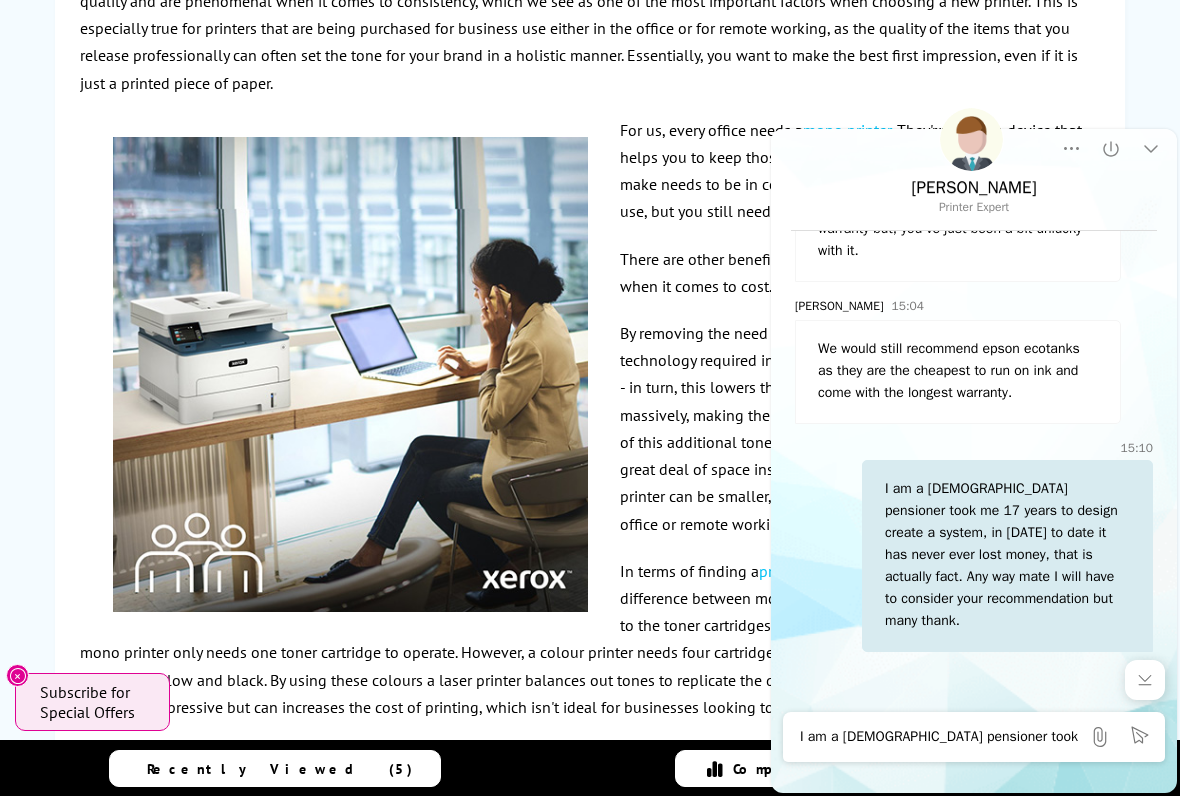 click on "I am a [DEMOGRAPHIC_DATA] pensioner took me 17 years to design create a system, in [DATE] to date it has never ever lost money, that is actually fact. Any way mate I will have to consider your recommendation but  many thank." at bounding box center [940, 737] 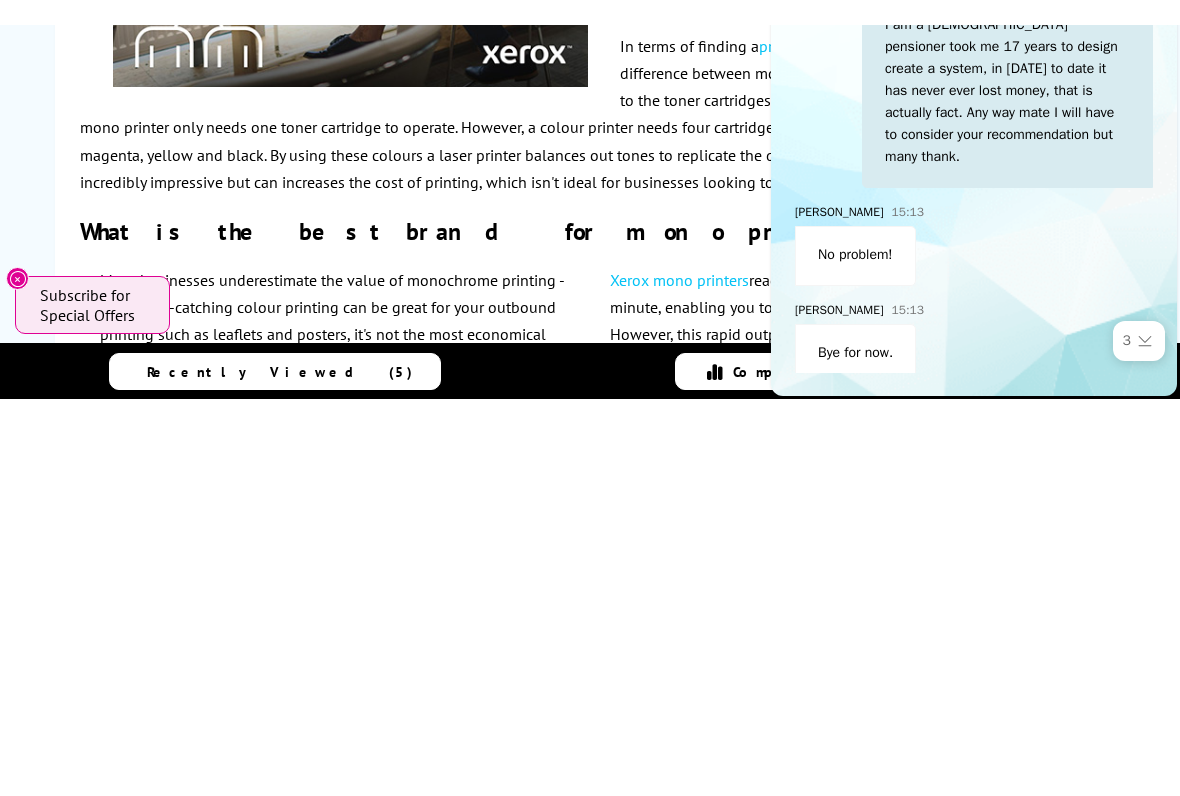 scroll, scrollTop: 4823, scrollLeft: 0, axis: vertical 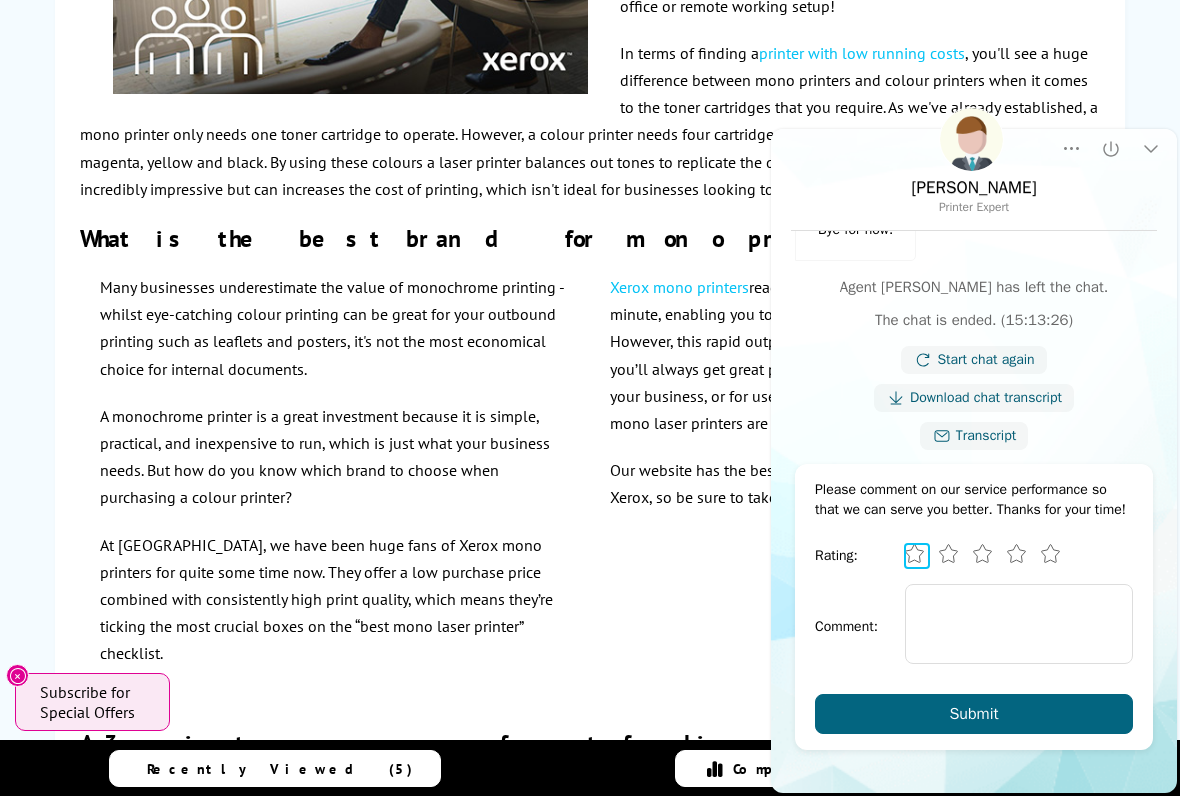 click 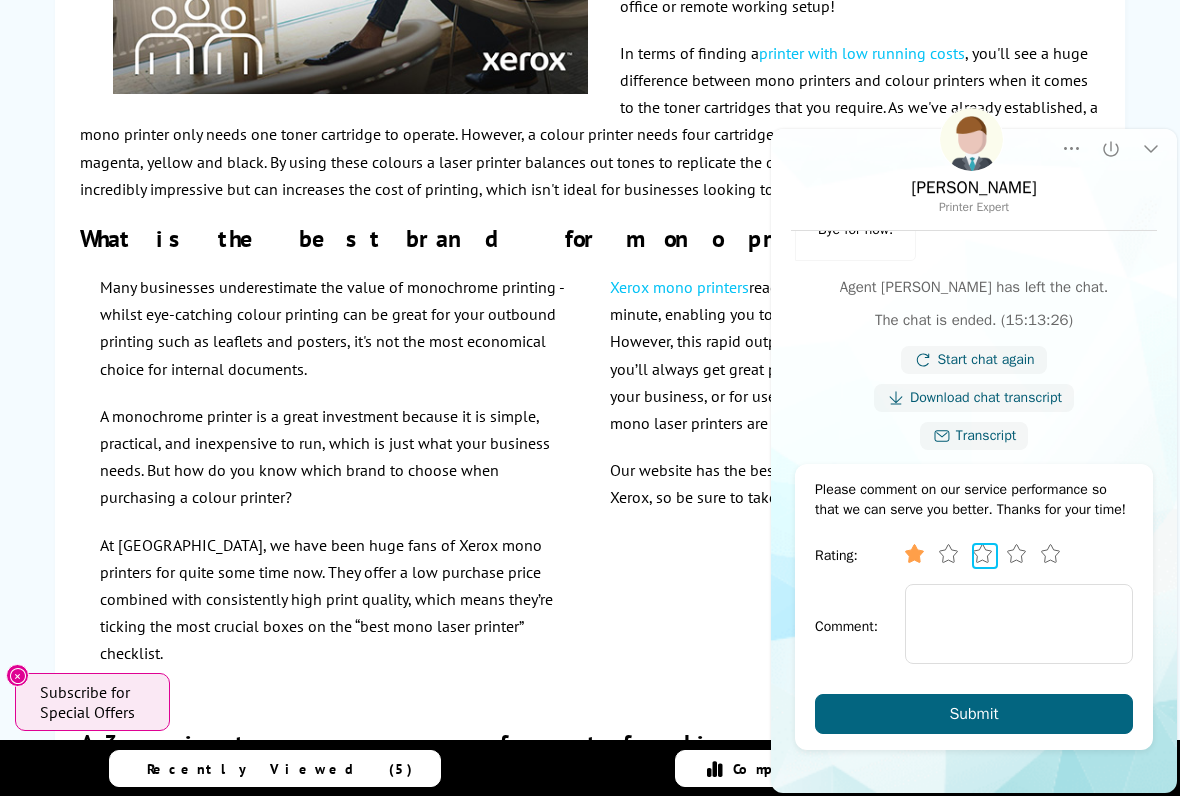 click 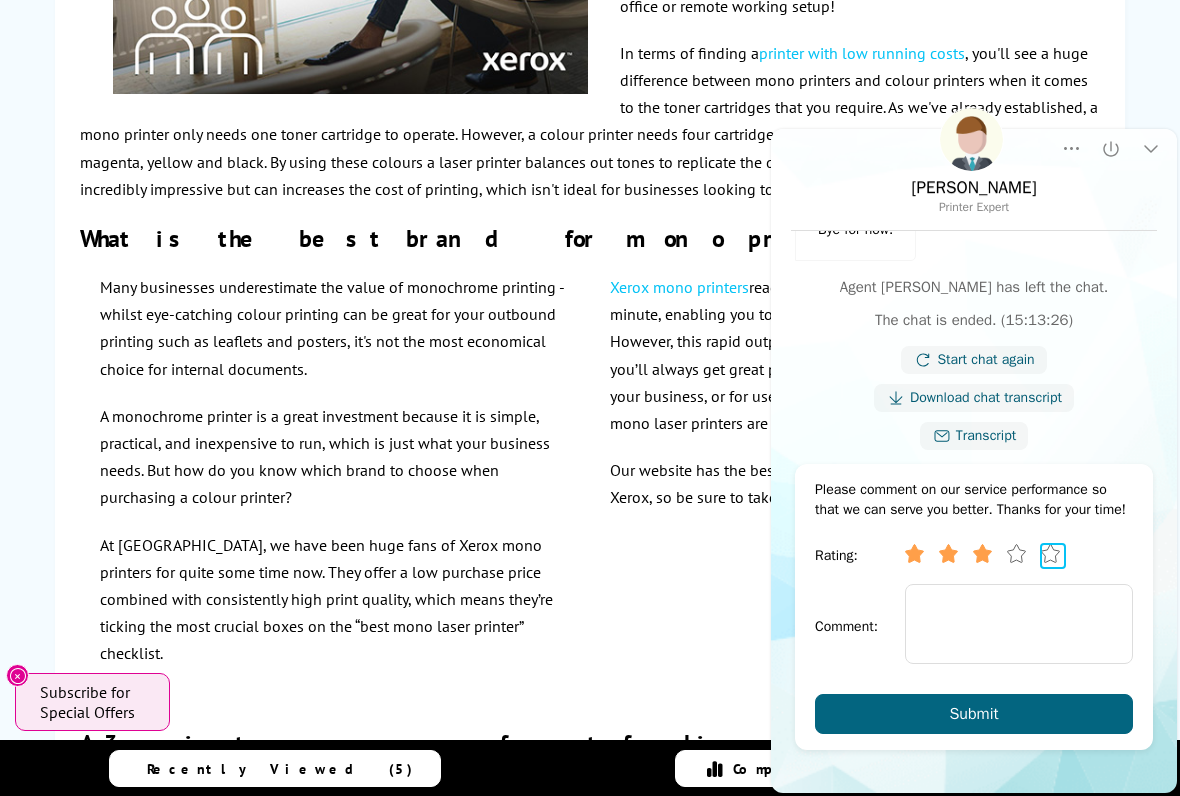 click 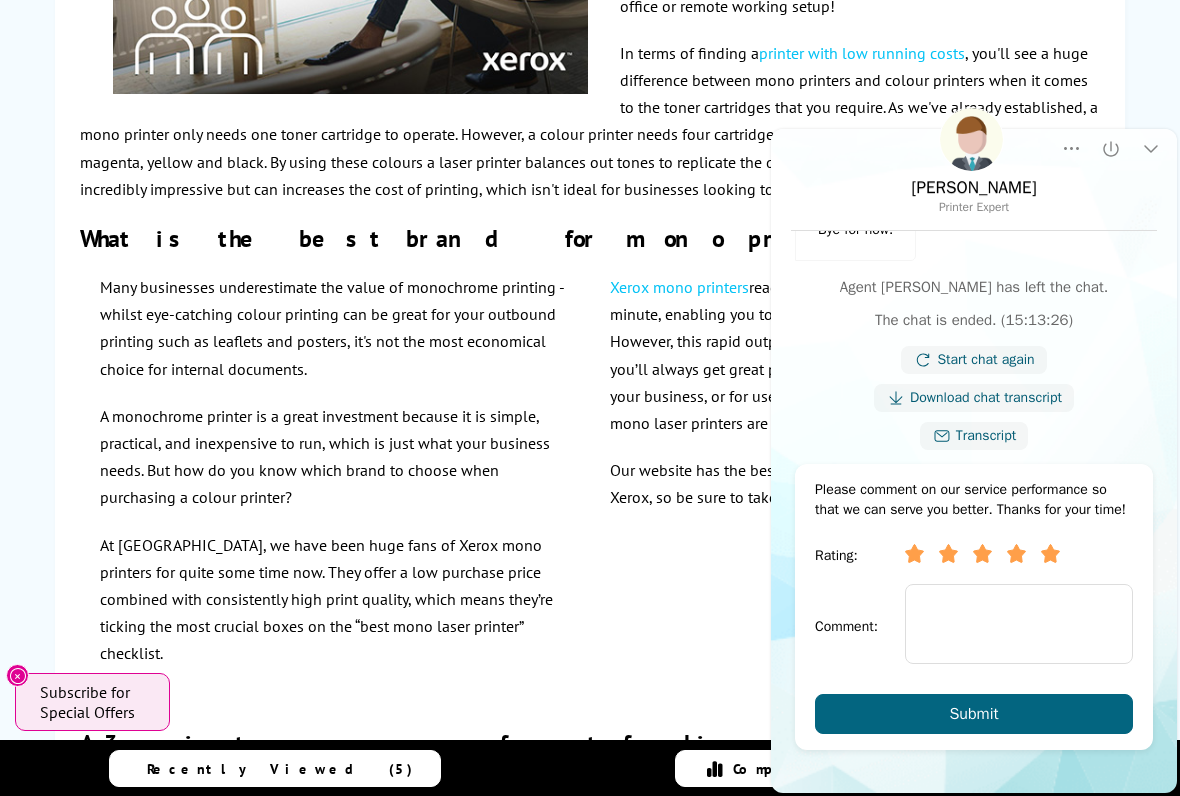 click on "Submit" at bounding box center (973, 714) 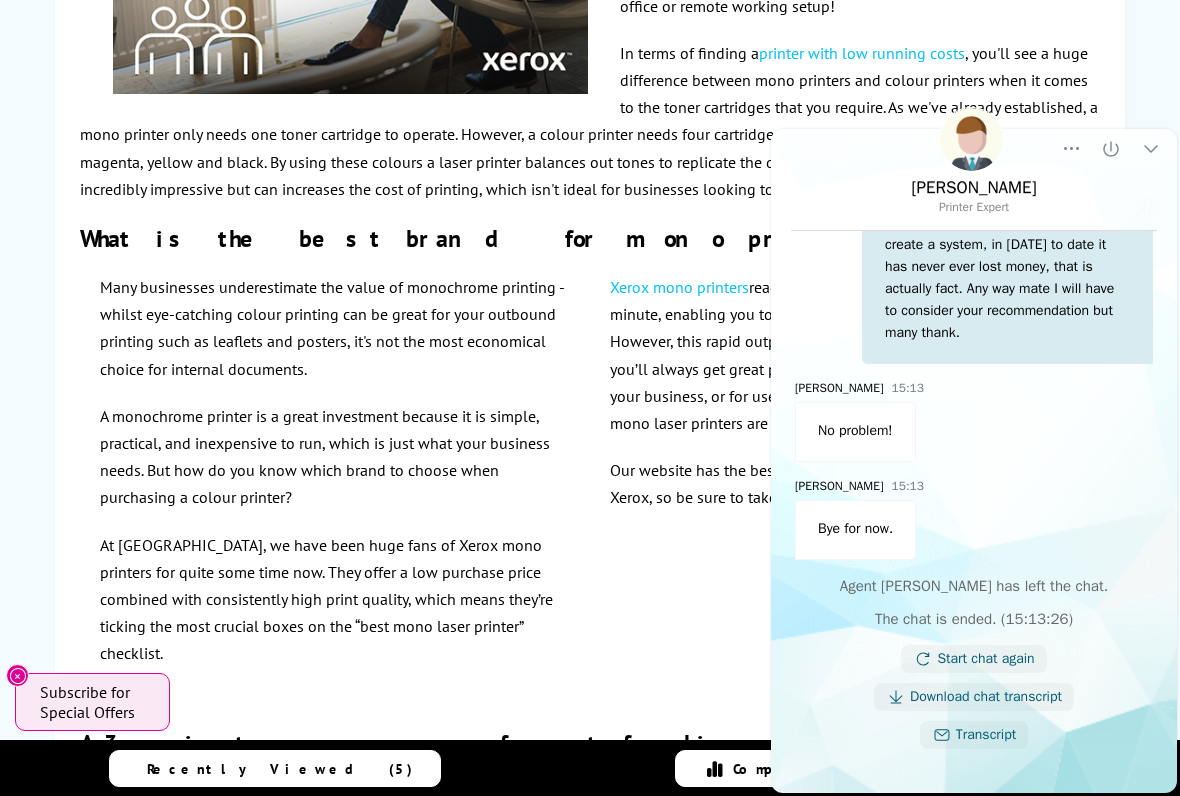 scroll, scrollTop: 2669, scrollLeft: 0, axis: vertical 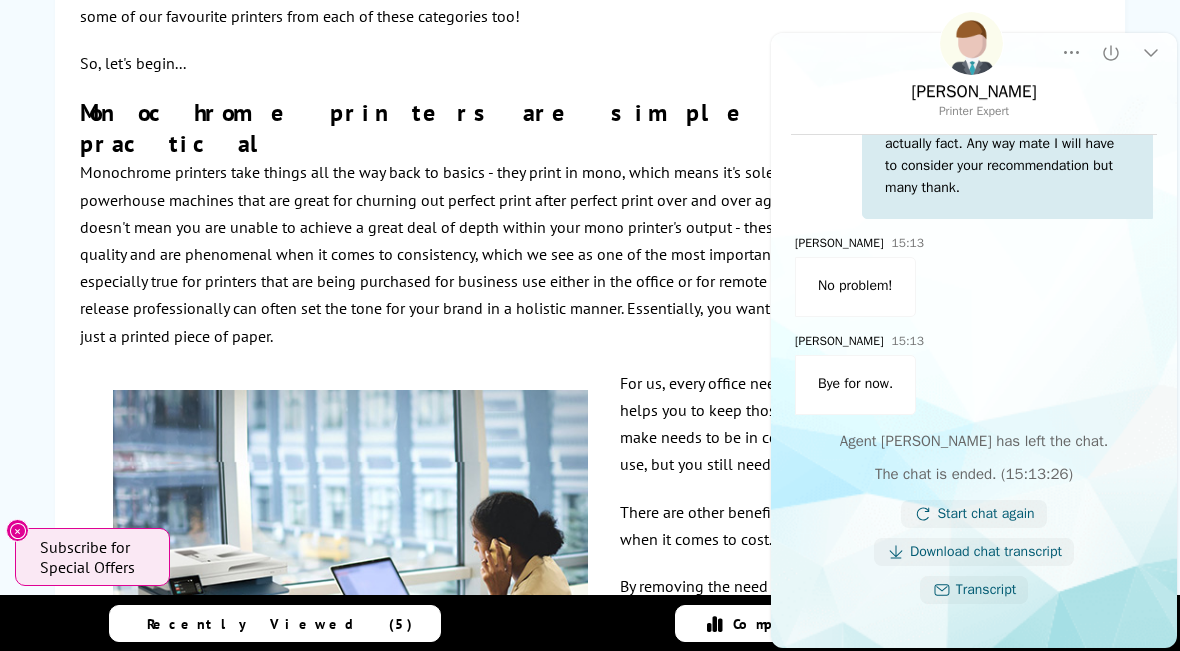 click on "Start chat again" at bounding box center (985, 514) 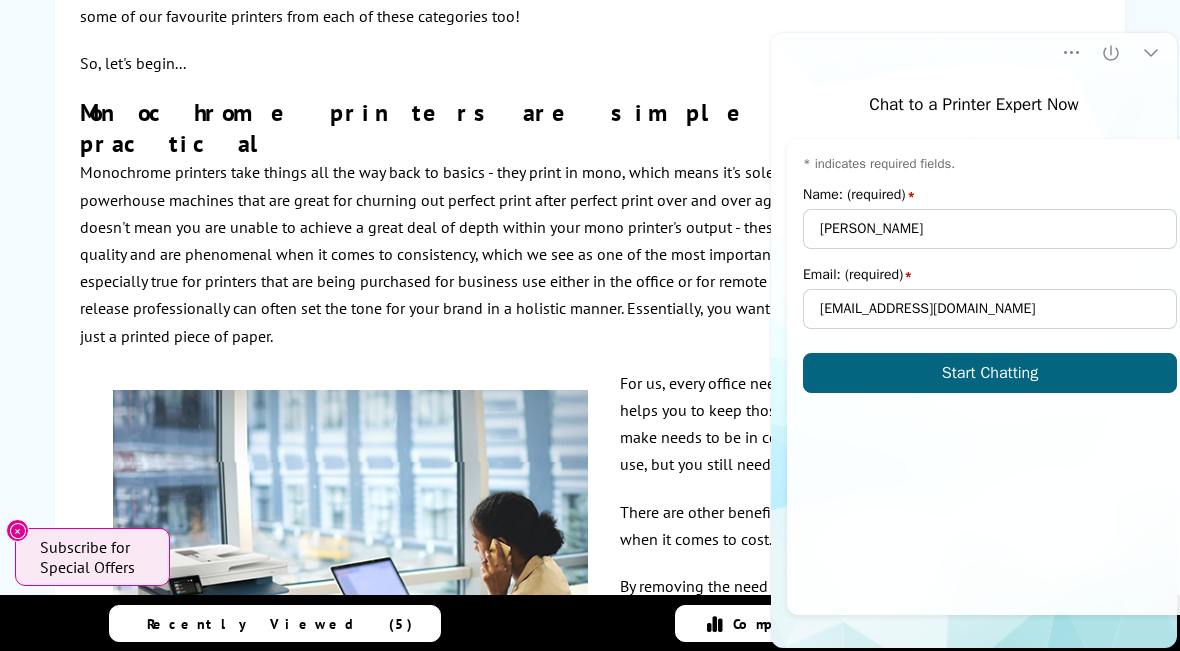 click on "Start Chatting" at bounding box center (990, 373) 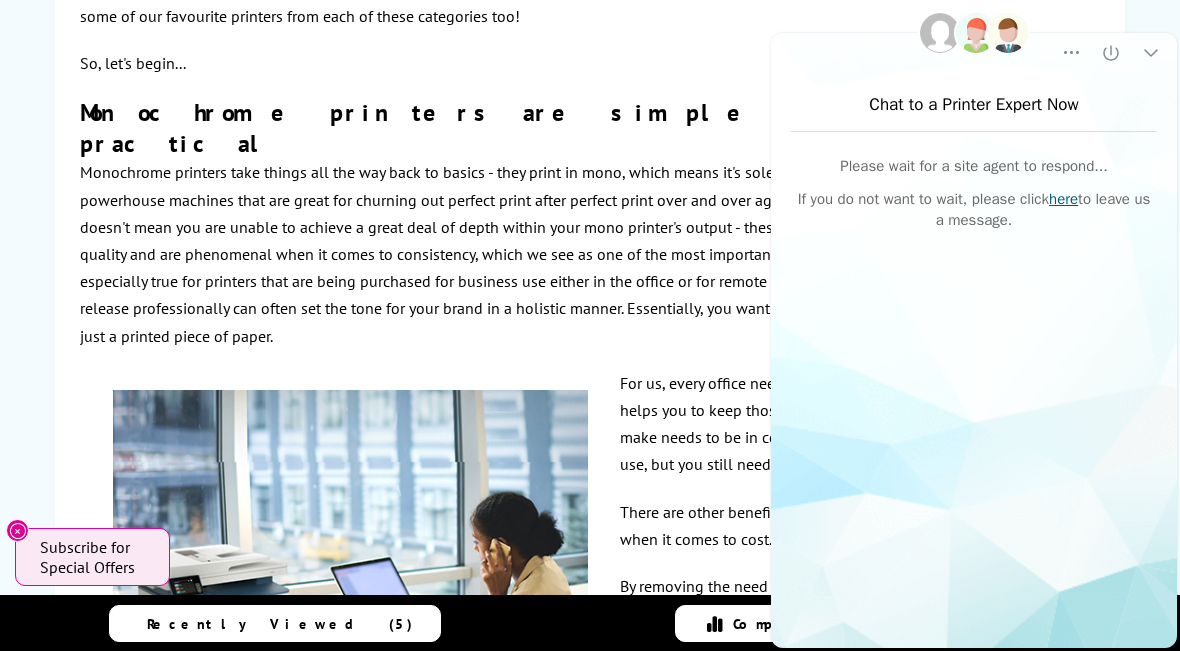 click on "Chat window Please wait for a site agent to respond... If you do not want to wait, please click  here  to leave us a message." at bounding box center [974, 378] 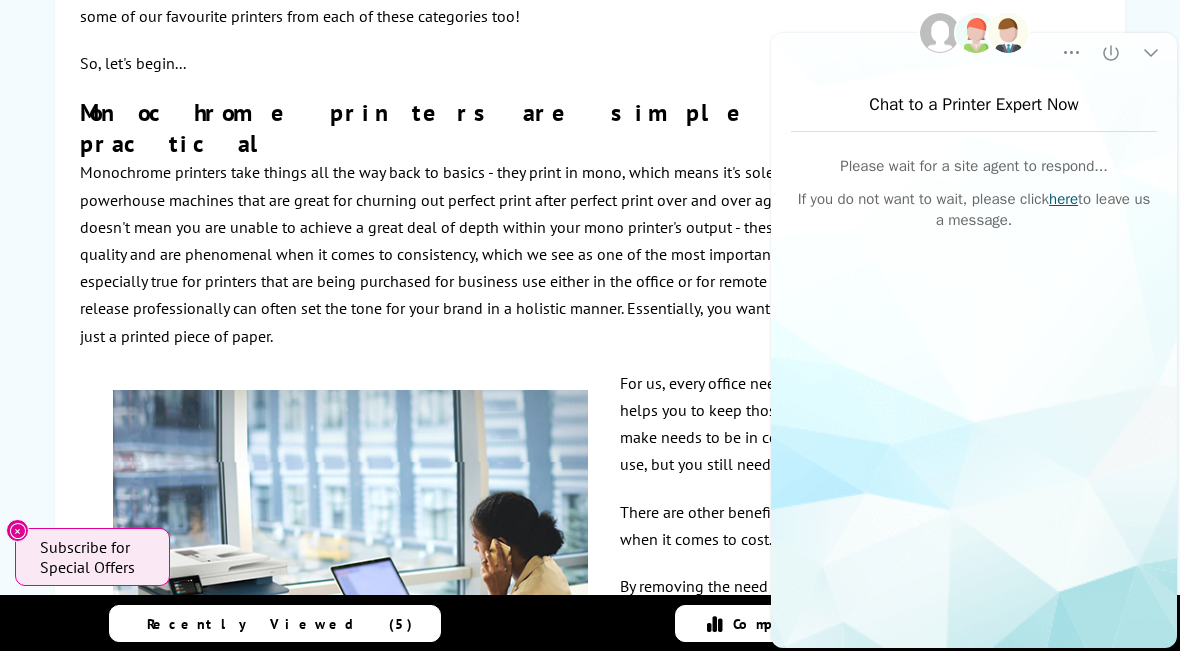 click on "Chat window Please wait for a site agent to respond... If you do not want to wait, please click  here  to leave us a message." at bounding box center [974, 378] 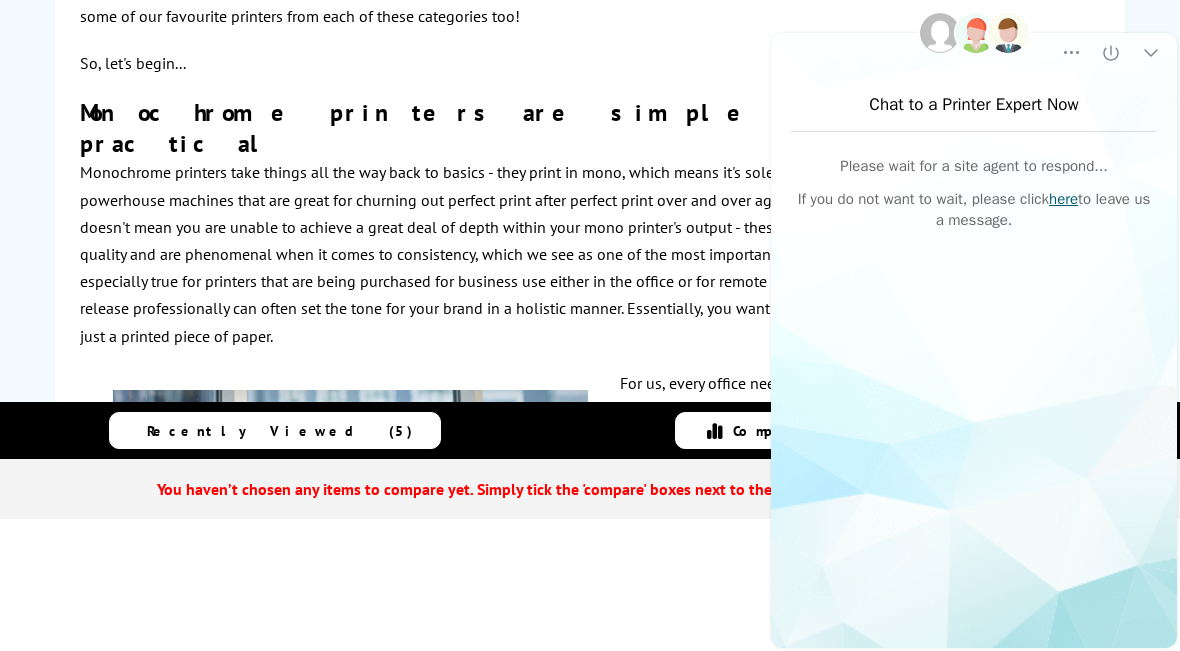 click on "Recently Viewed (5)
Compare Products
You haven’t chosen any items to compare yet. Simply tick the 'compare' boxes next to the products to add them to this panel." at bounding box center [590, 527] 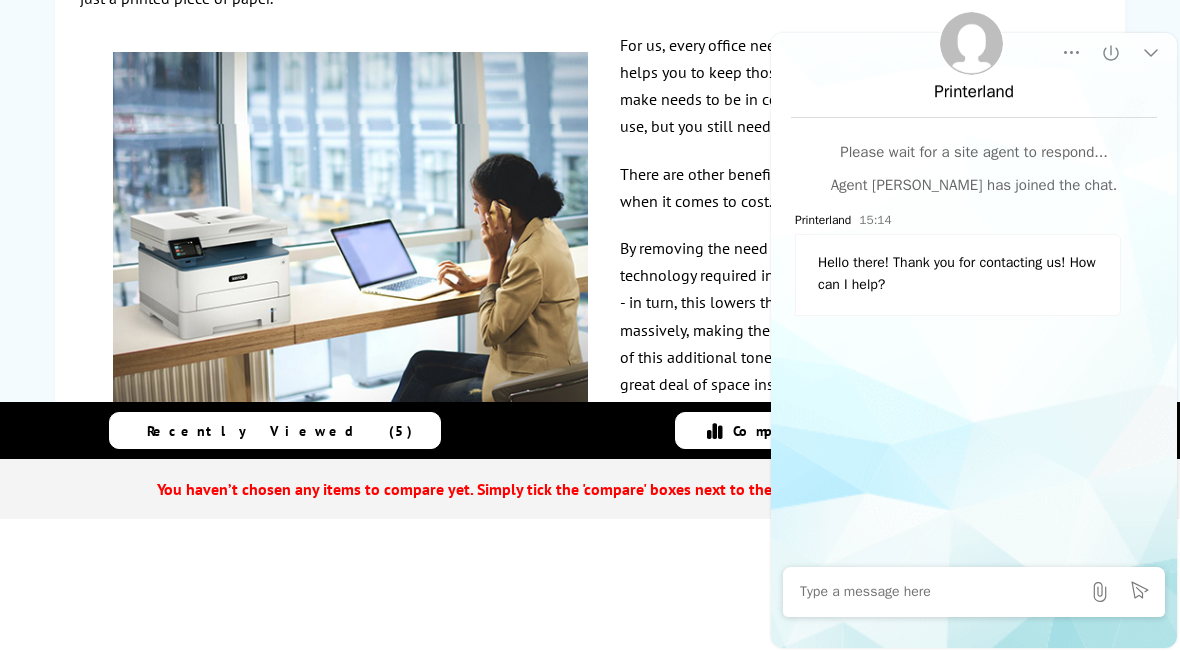 scroll, scrollTop: 4728, scrollLeft: 0, axis: vertical 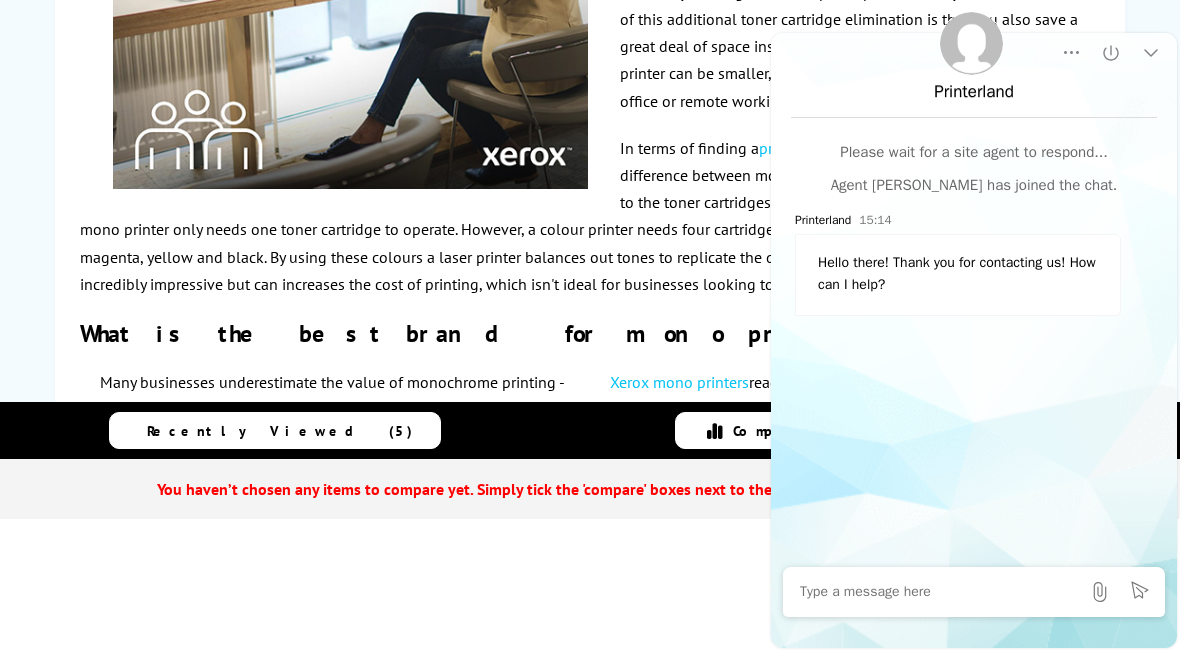 click at bounding box center [940, 592] 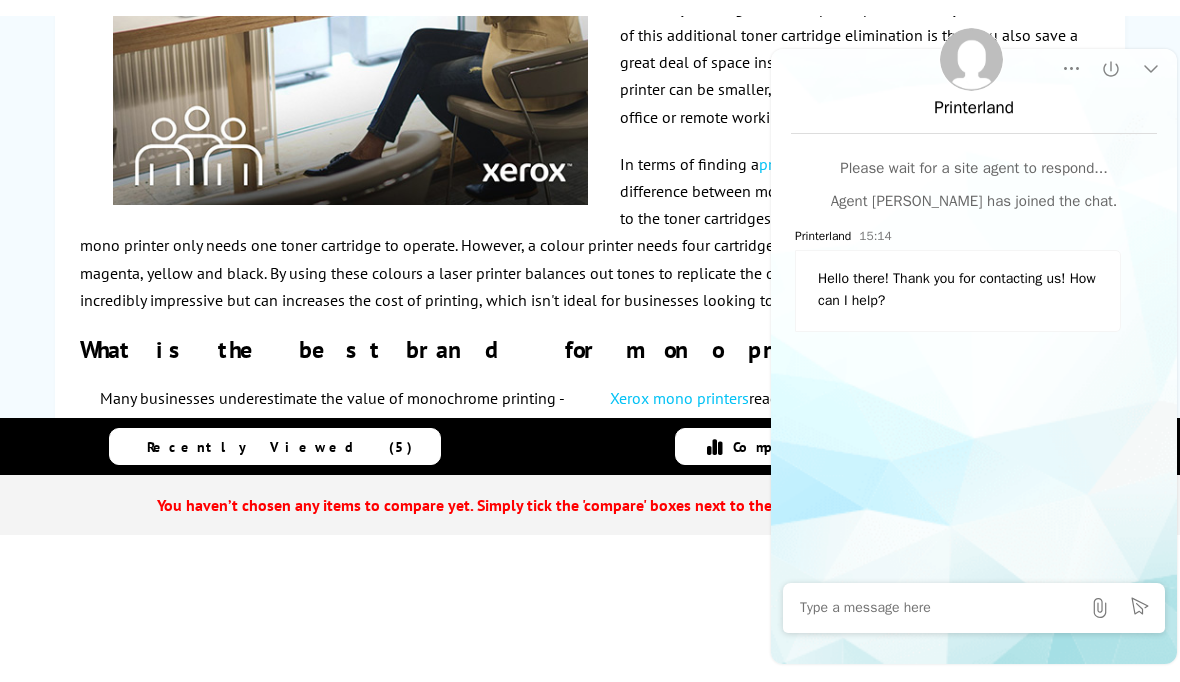scroll, scrollTop: 4793, scrollLeft: 0, axis: vertical 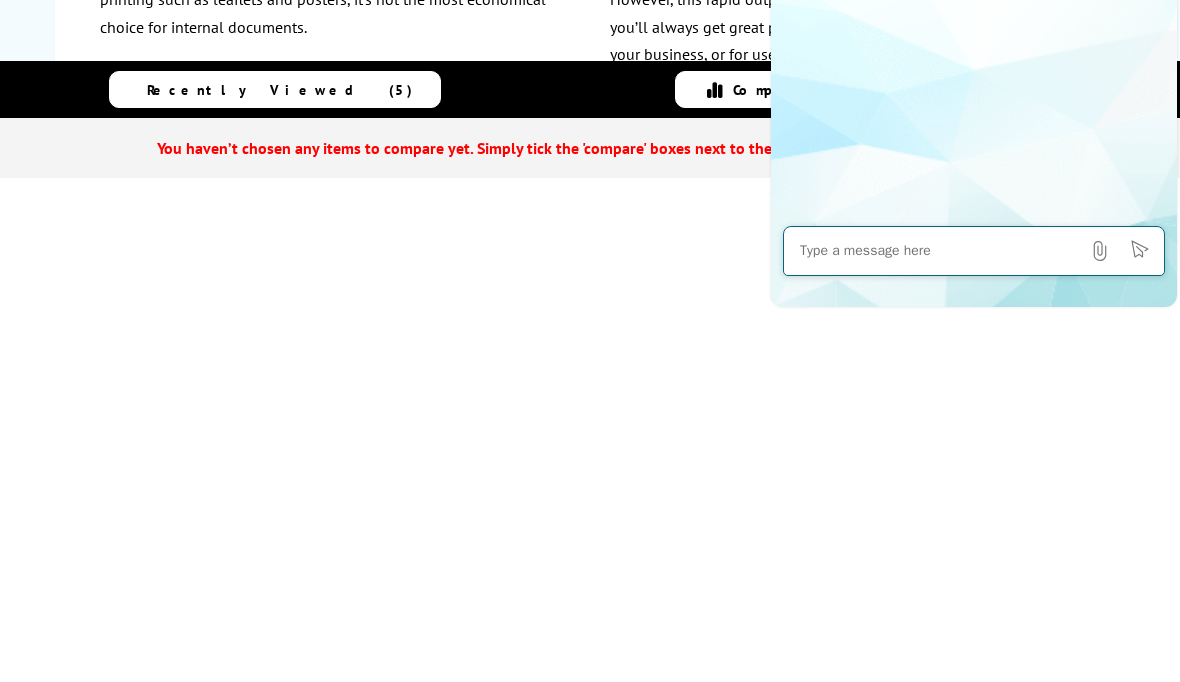 click at bounding box center (940, 251) 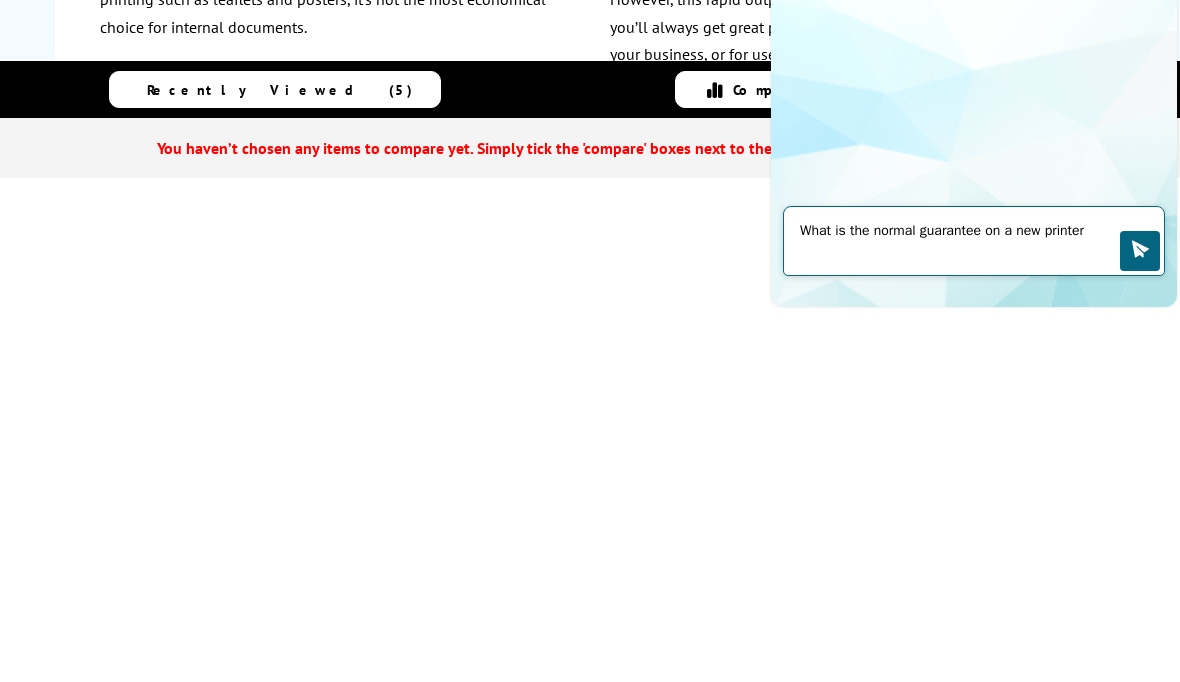 type on "What is the normal guarantee on a new printer" 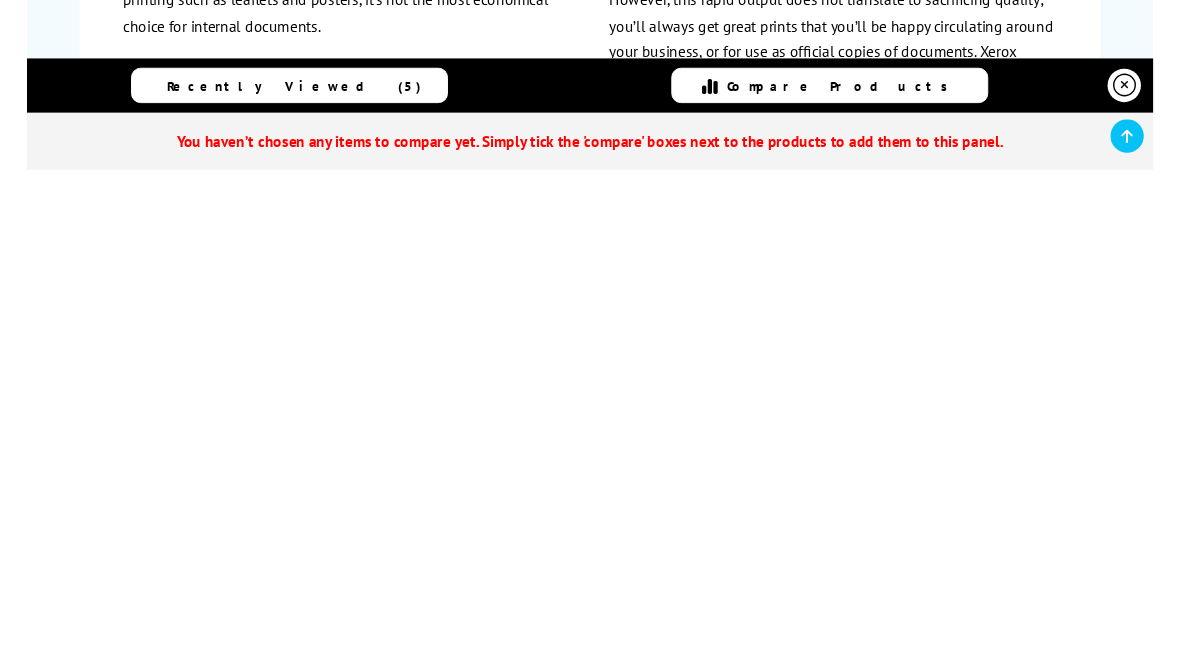 scroll, scrollTop: 5165, scrollLeft: 0, axis: vertical 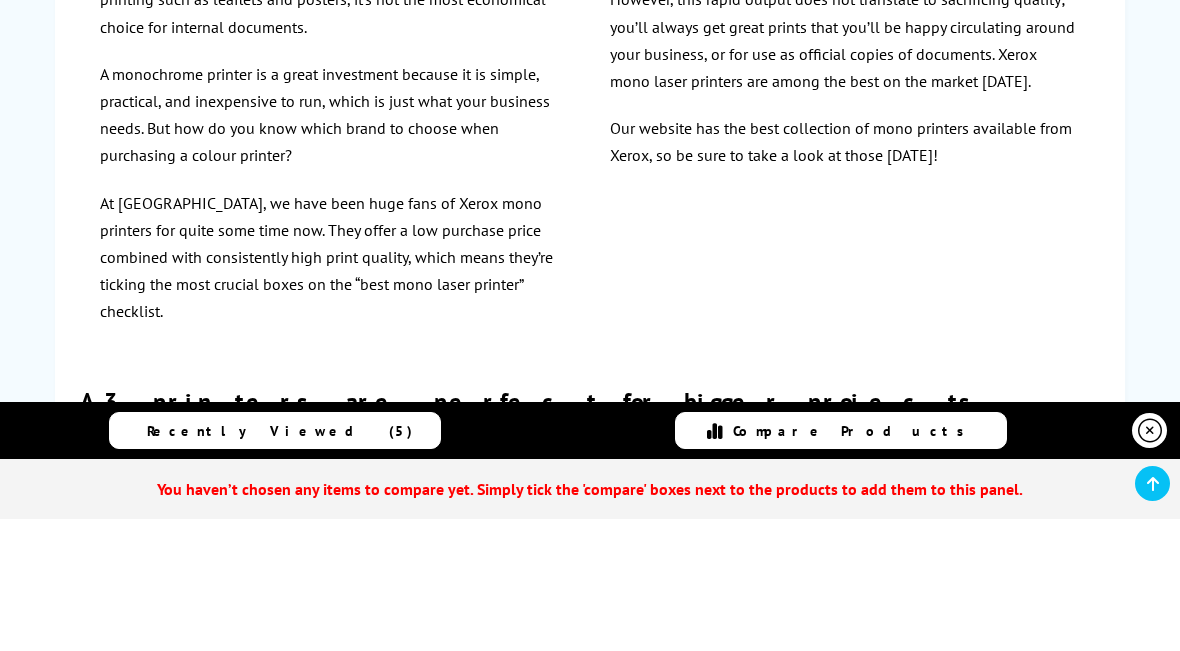 click at bounding box center (1152, 483) 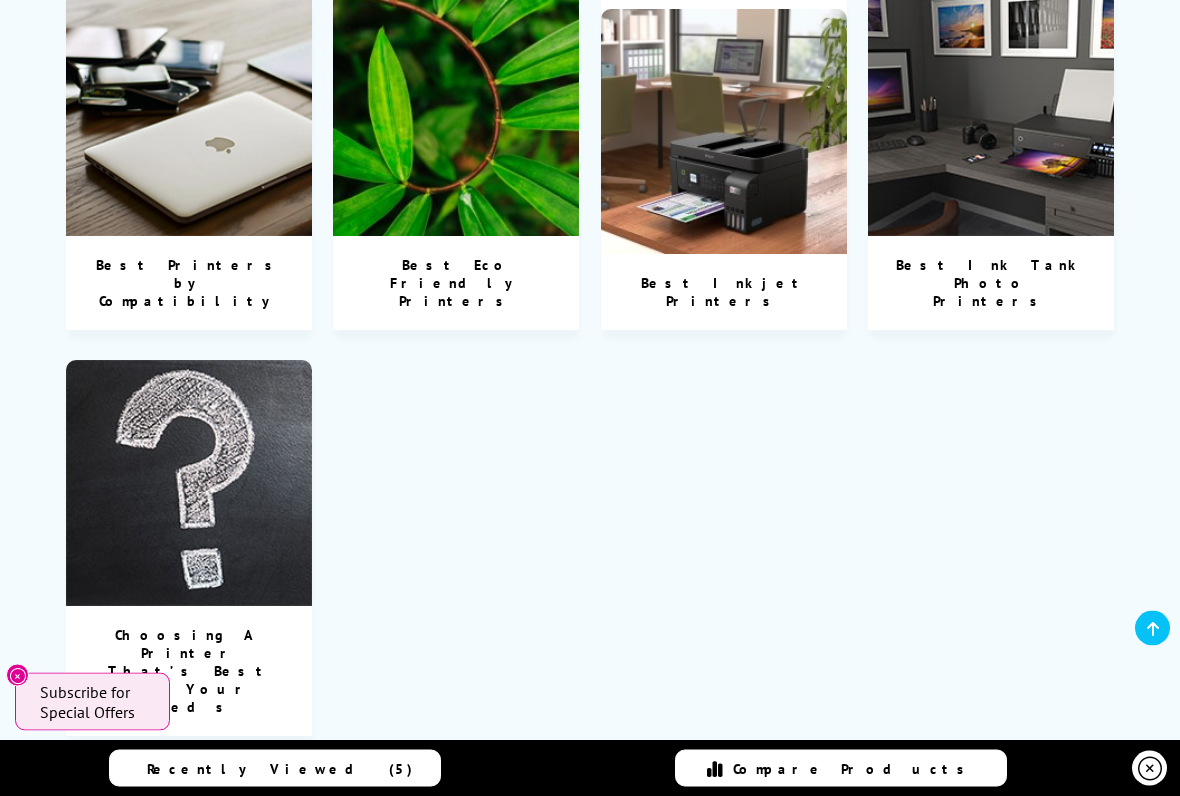 scroll, scrollTop: 2713, scrollLeft: 0, axis: vertical 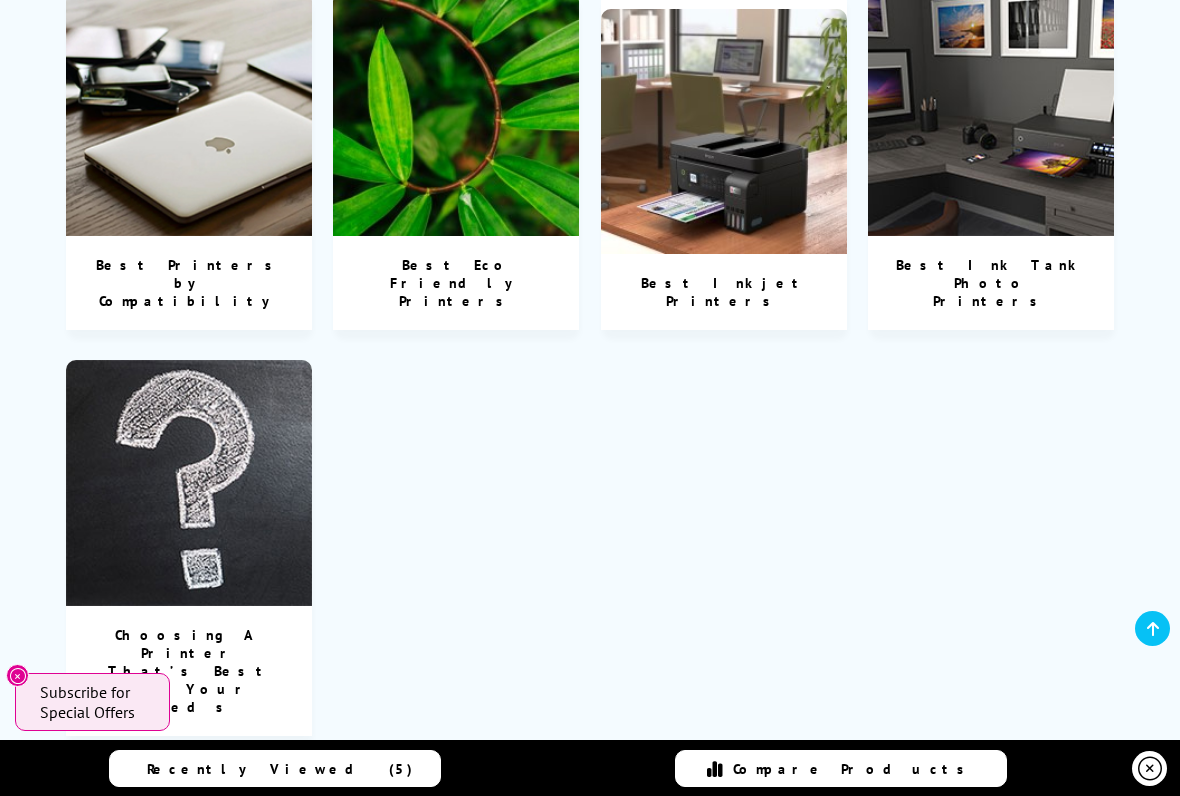click on "Compare Products" at bounding box center (854, 769) 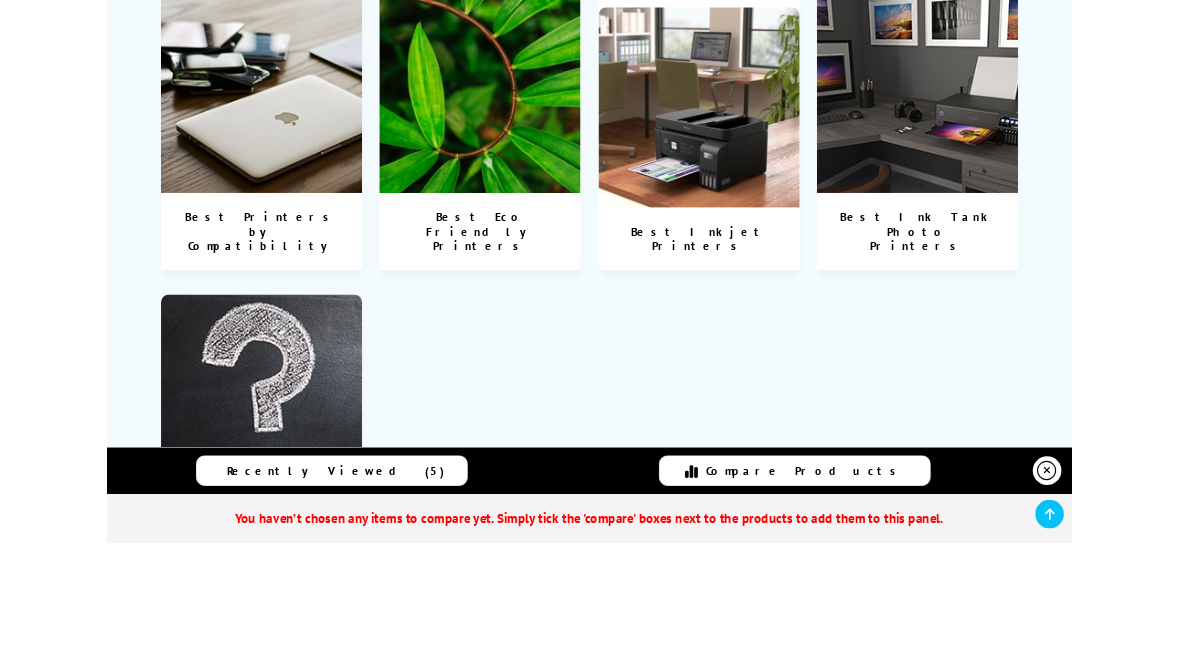 scroll, scrollTop: 2777, scrollLeft: 0, axis: vertical 